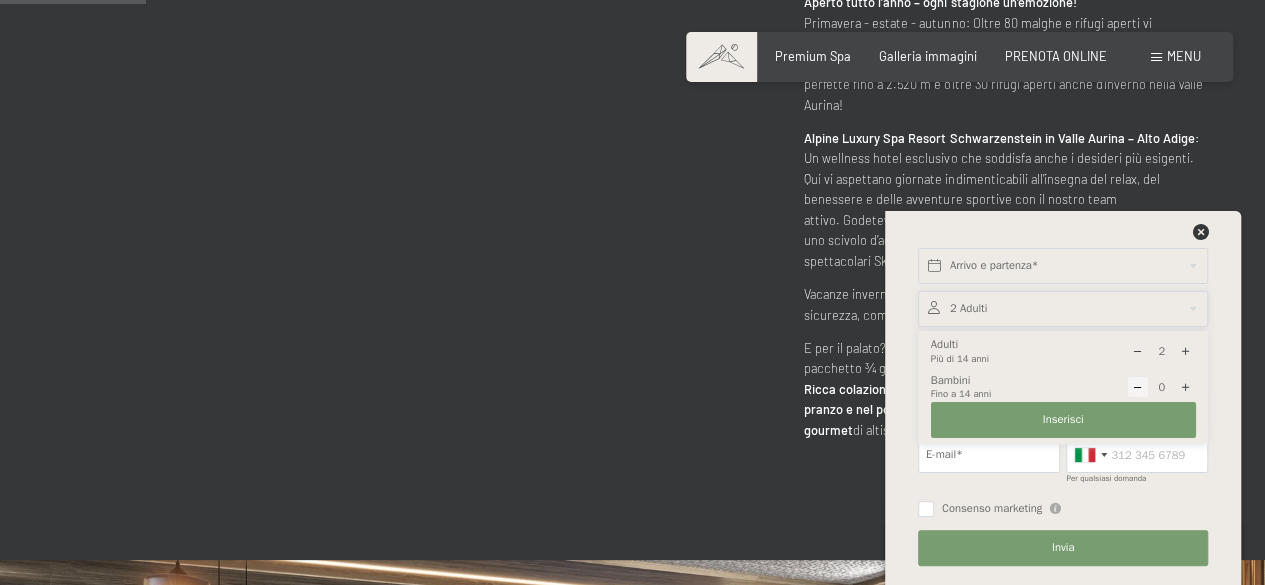 scroll, scrollTop: 947, scrollLeft: 0, axis: vertical 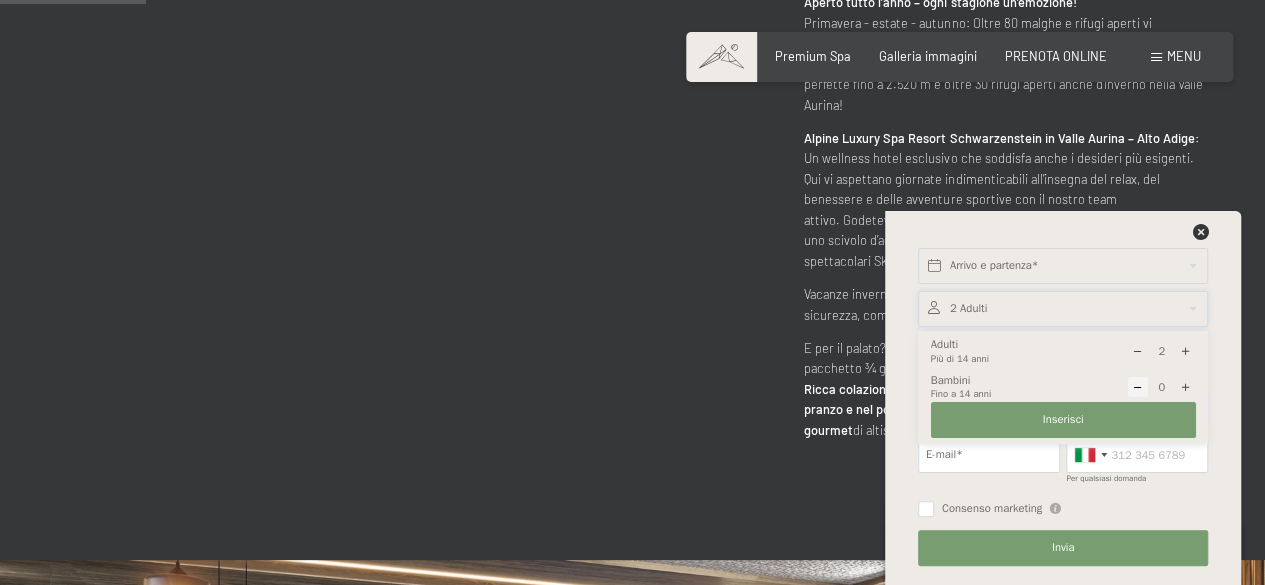 click at bounding box center [1185, 387] 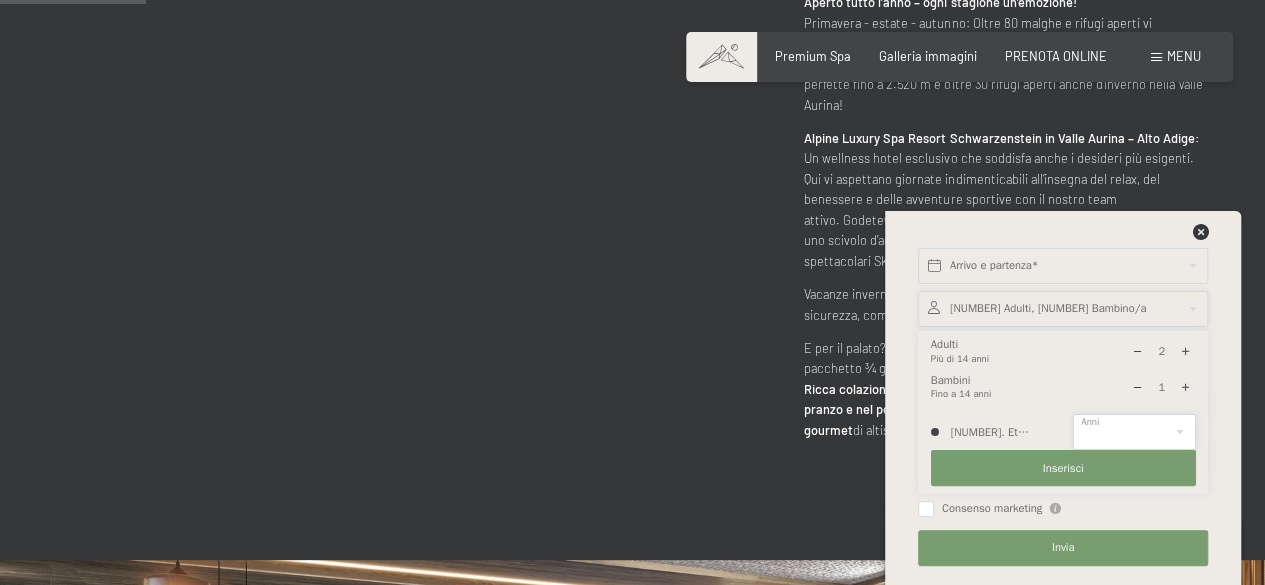 click on "0 1 2 3 4 5 6 7 8 9 10 11 12 13 14" at bounding box center (1134, 432) 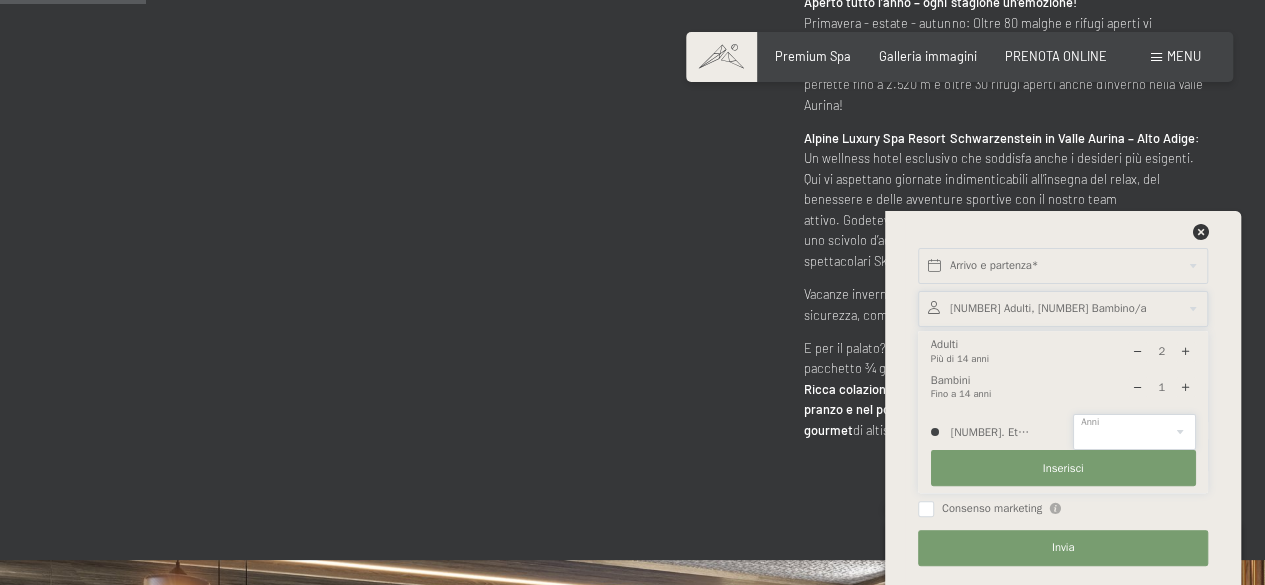 select on "9" 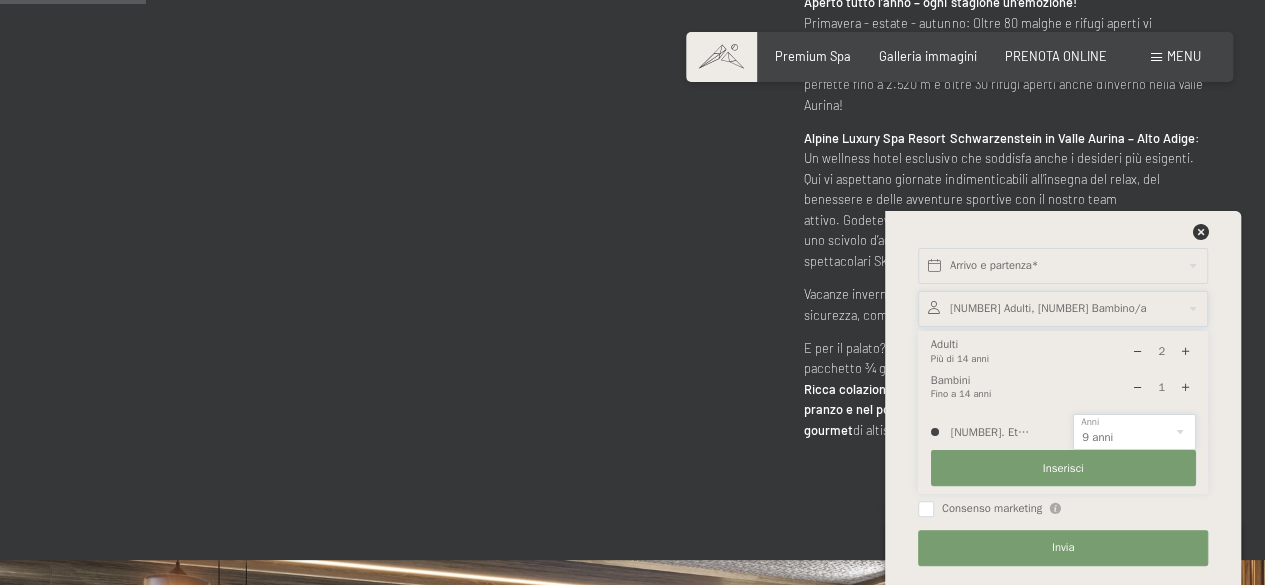 click on "0 1 2 3 4 5 6 7 8 9 10 11 12 13 14" at bounding box center (1134, 432) 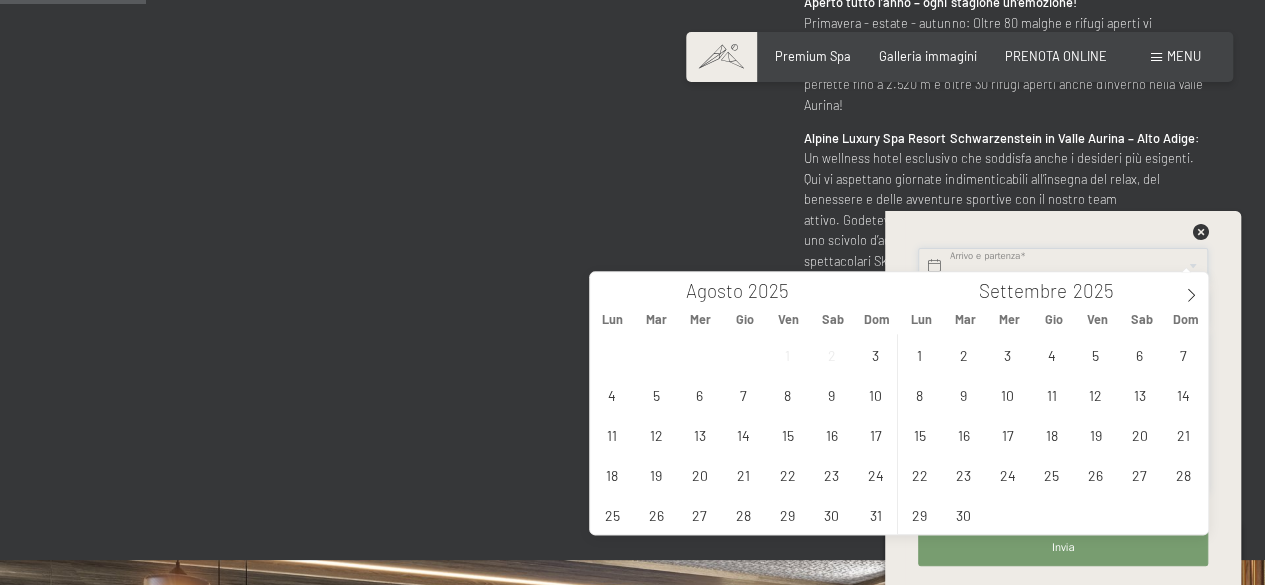 click at bounding box center [1063, 266] 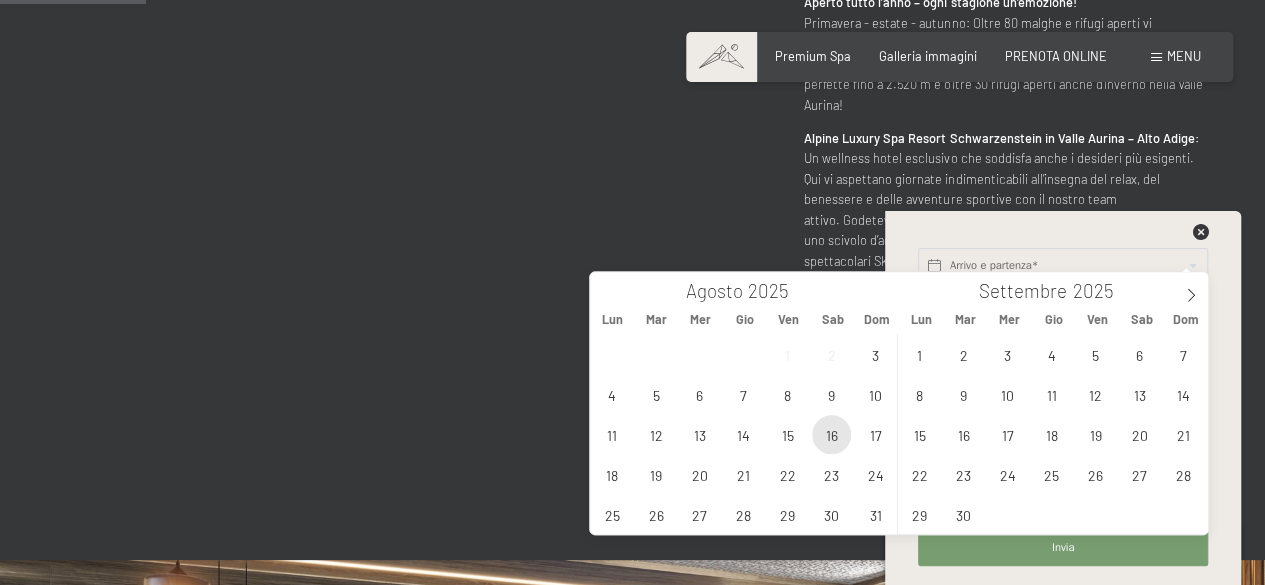 click on "16" at bounding box center (831, 434) 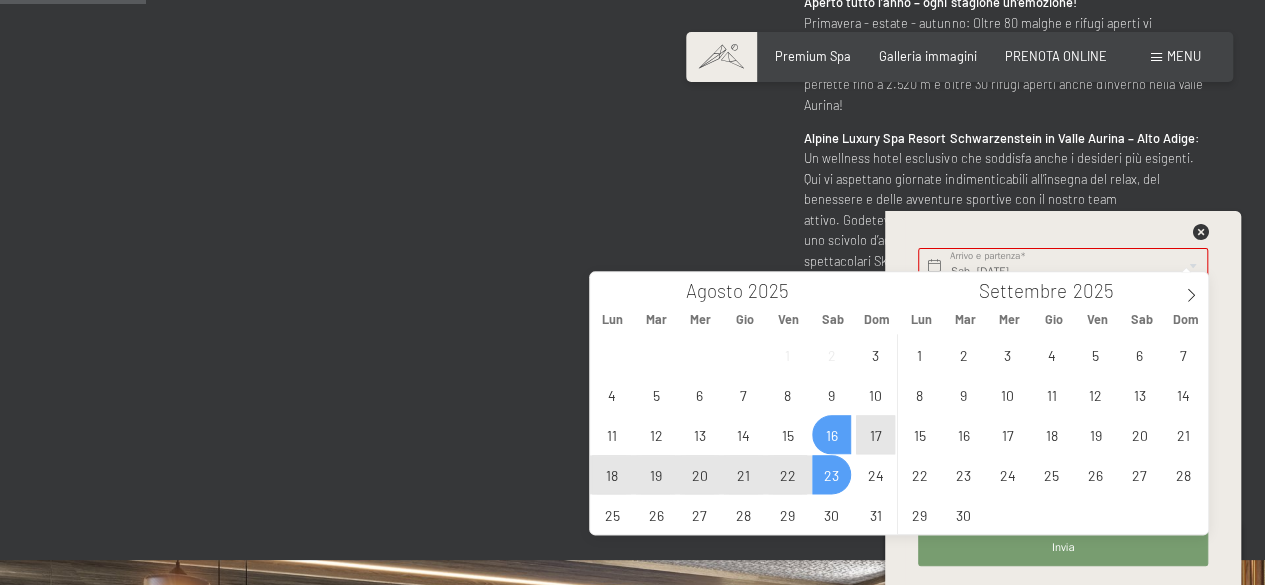 click on "23" at bounding box center [831, 474] 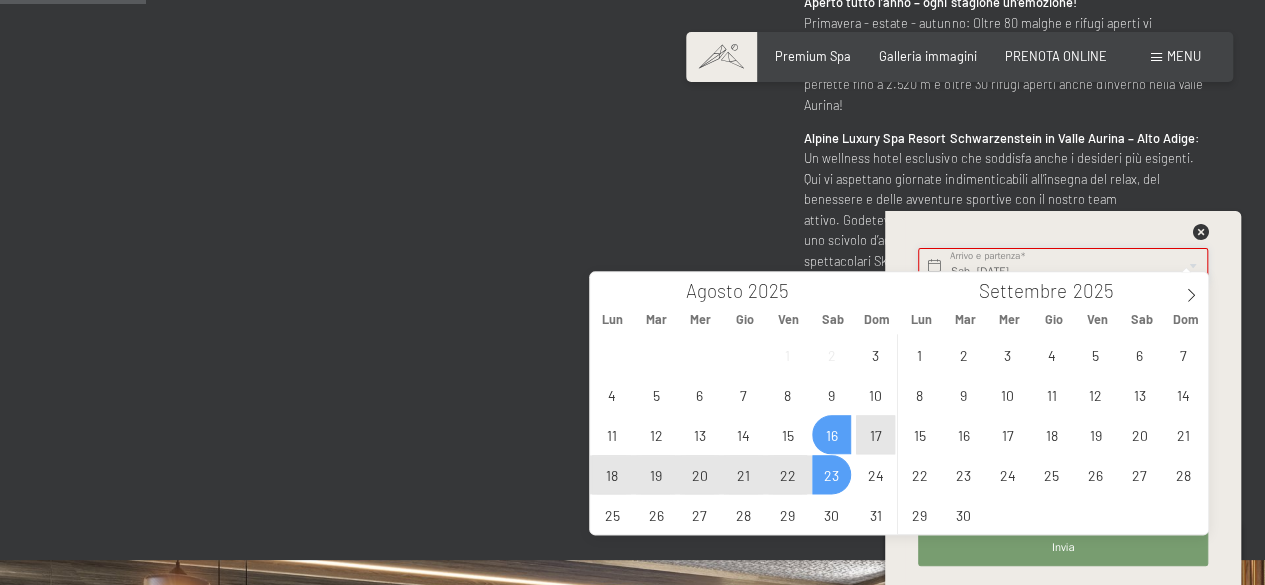 type on "Sab. [DATE] - Sab. [DATE]" 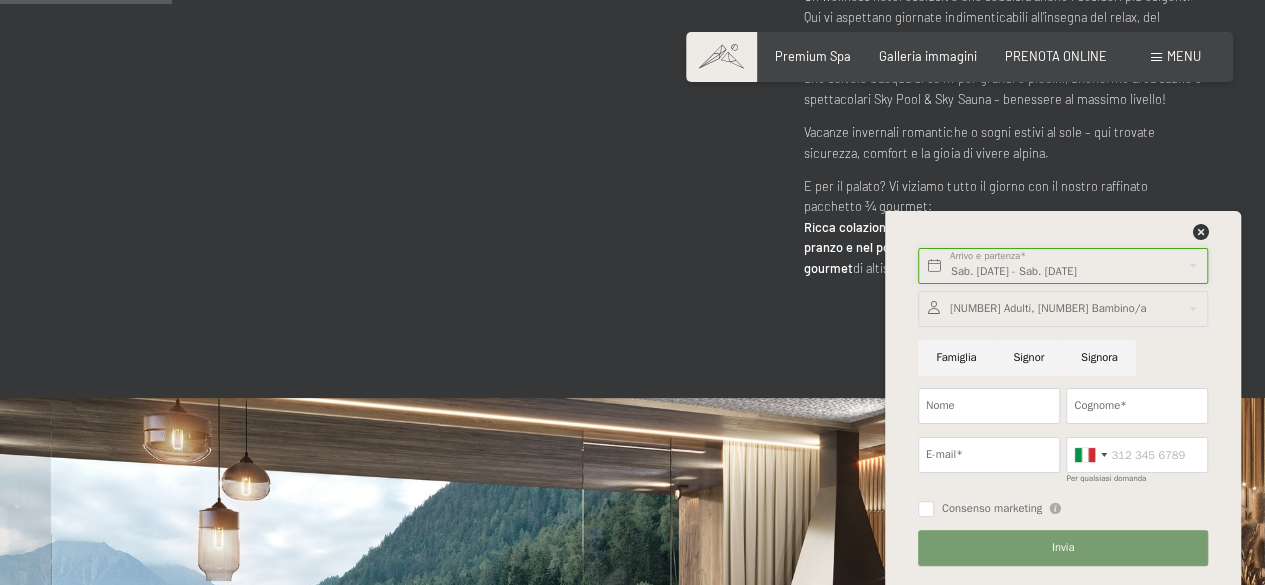 scroll, scrollTop: 1110, scrollLeft: 0, axis: vertical 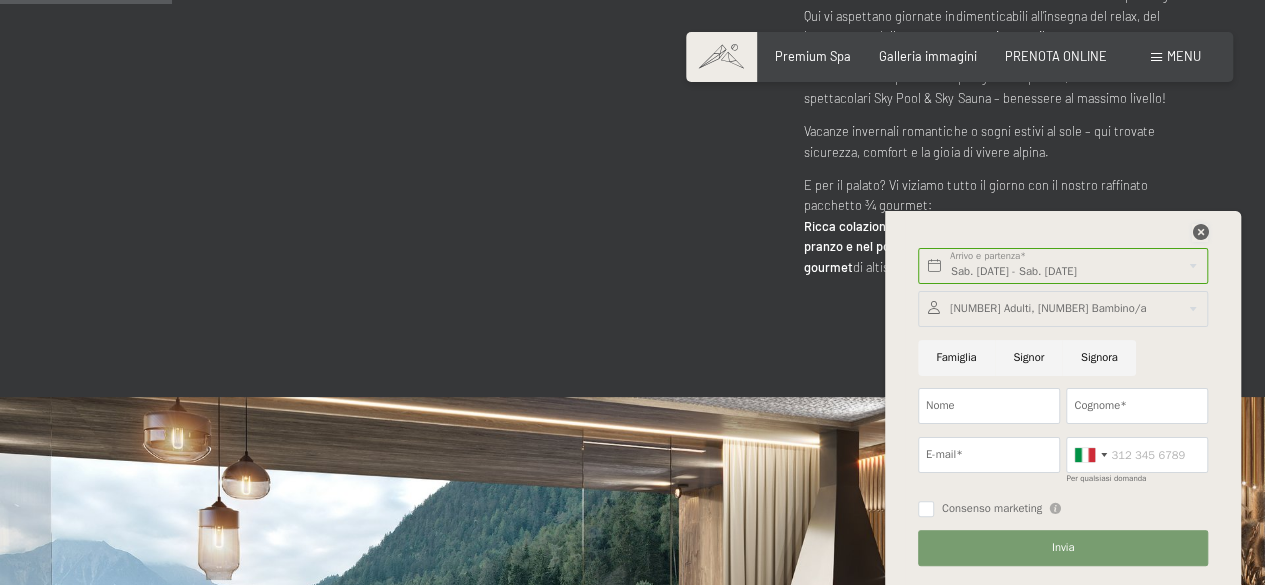 click at bounding box center (1200, 232) 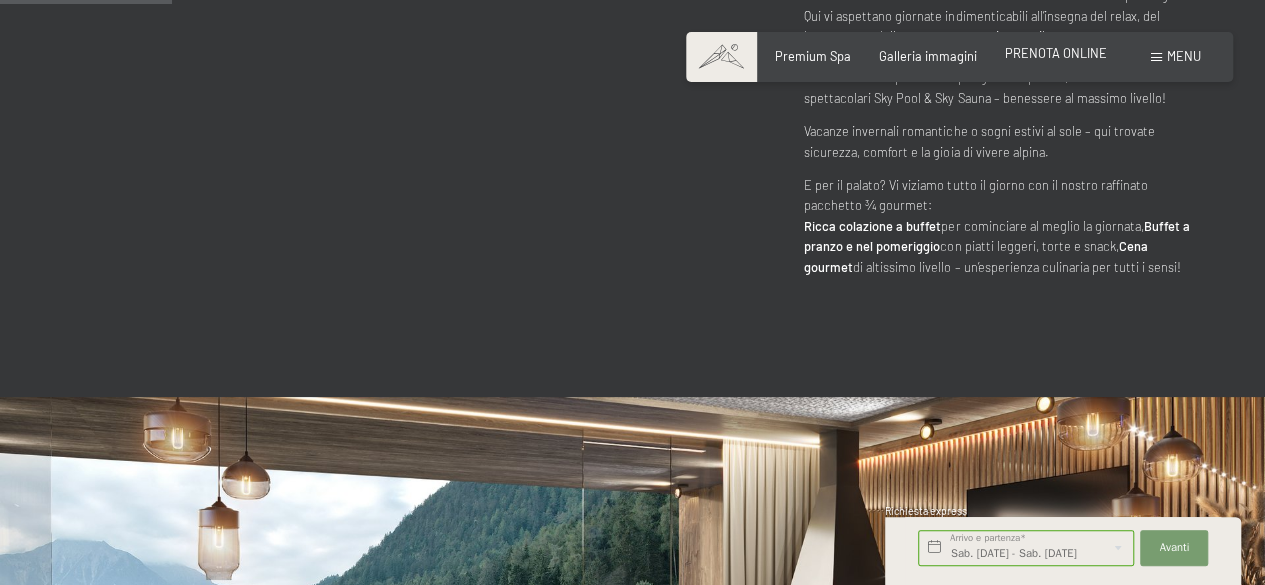 click on "PRENOTA ONLINE" at bounding box center (1056, 53) 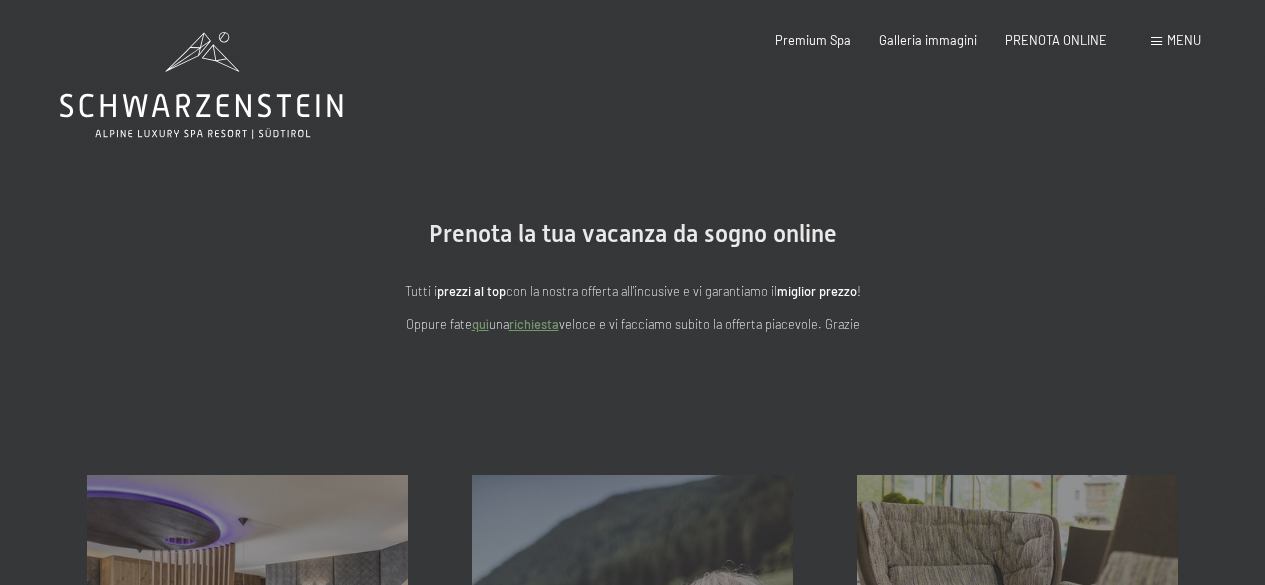 scroll, scrollTop: 0, scrollLeft: 0, axis: both 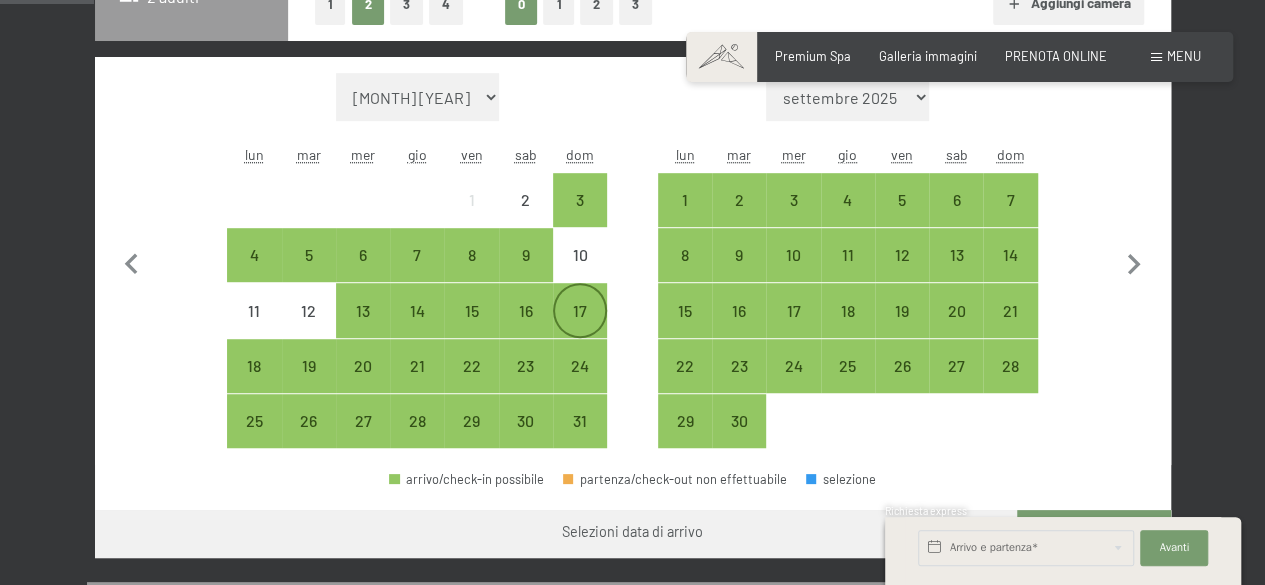 click on "17" at bounding box center (580, 328) 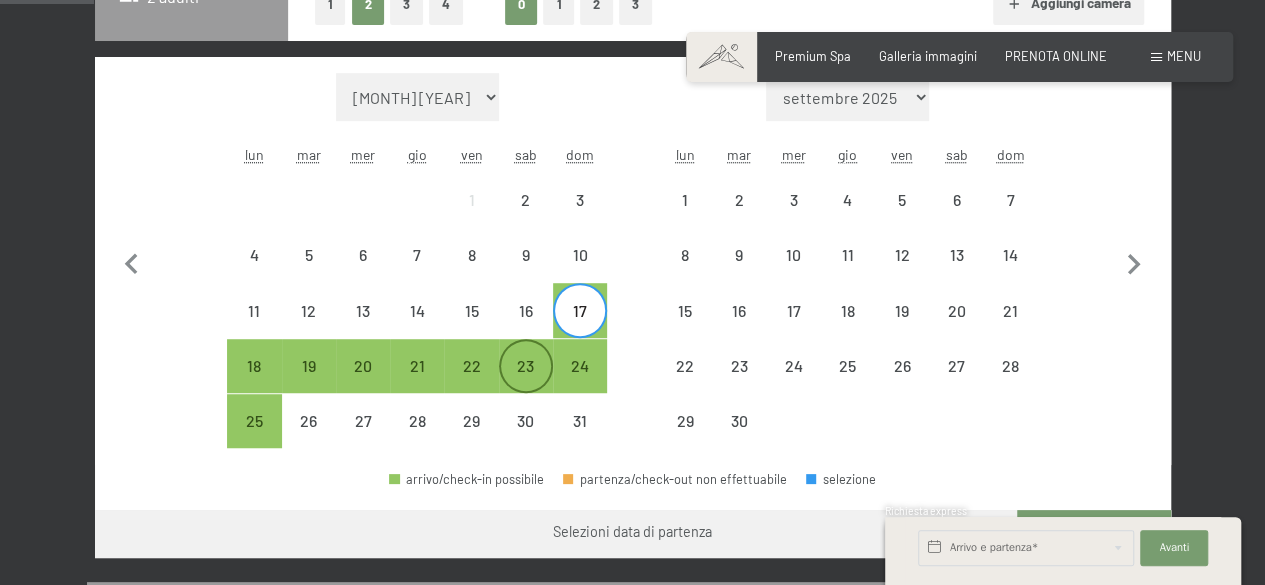 click on "23" at bounding box center (526, 383) 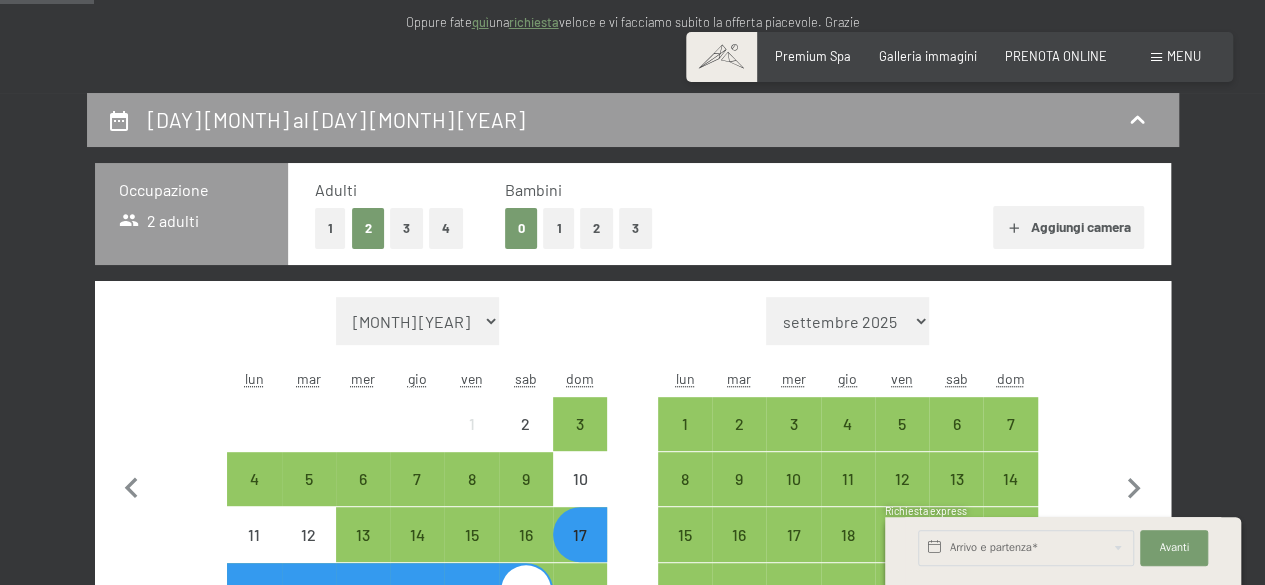 scroll, scrollTop: 298, scrollLeft: 0, axis: vertical 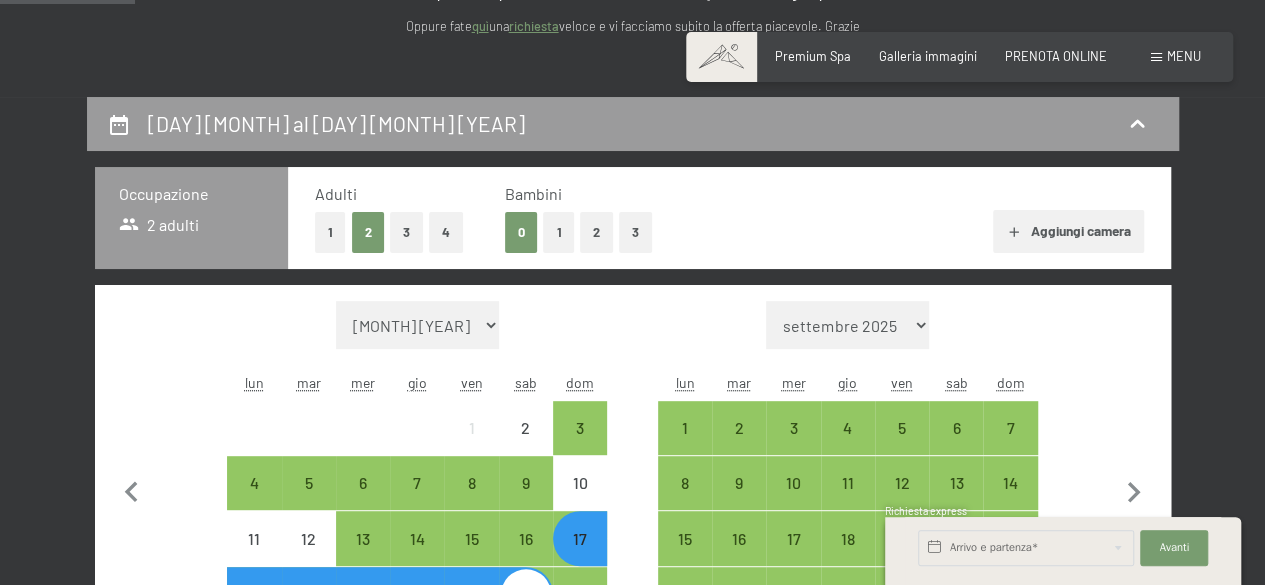 click on "1" at bounding box center (558, 232) 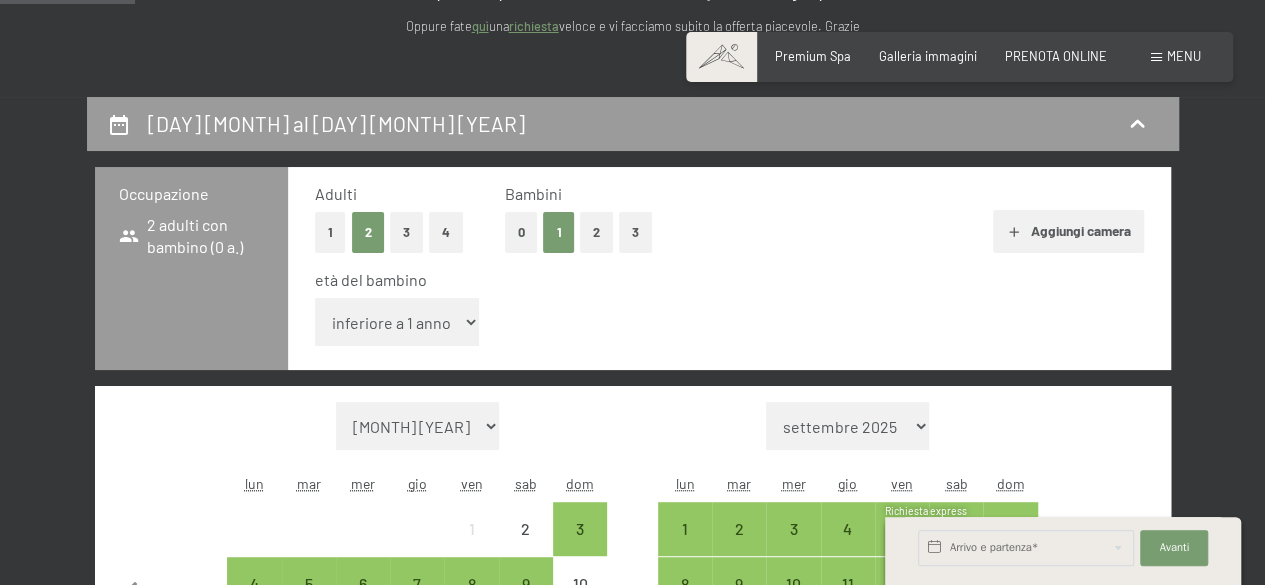 click on "inferiore a 1 anno 1 anno 2 anni 3 anni 4 anni 5 anni 6 anni 7 anni 8 anni 9 anni 10 anni 11 anni 12 anni 13 anni 14 anni 15 anni 16 anni 17 anni" at bounding box center [397, 322] 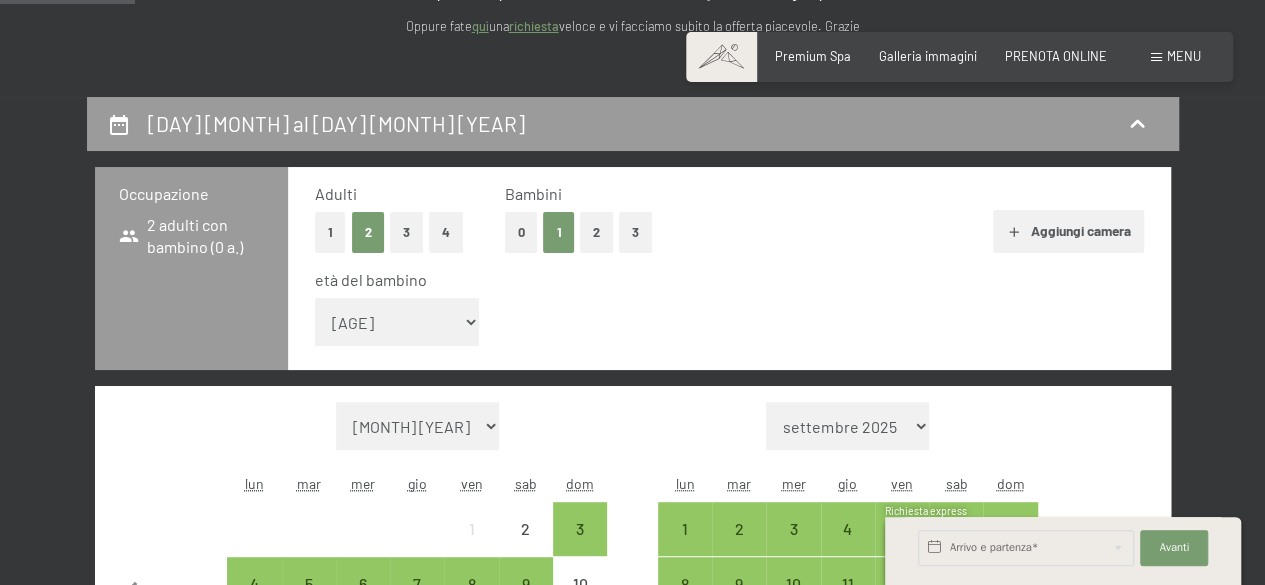 click on "inferiore a 1 anno 1 anno 2 anni 3 anni 4 anni 5 anni 6 anni 7 anni 8 anni 9 anni 10 anni 11 anni 12 anni 13 anni 14 anni 15 anni 16 anni 17 anni" at bounding box center [397, 322] 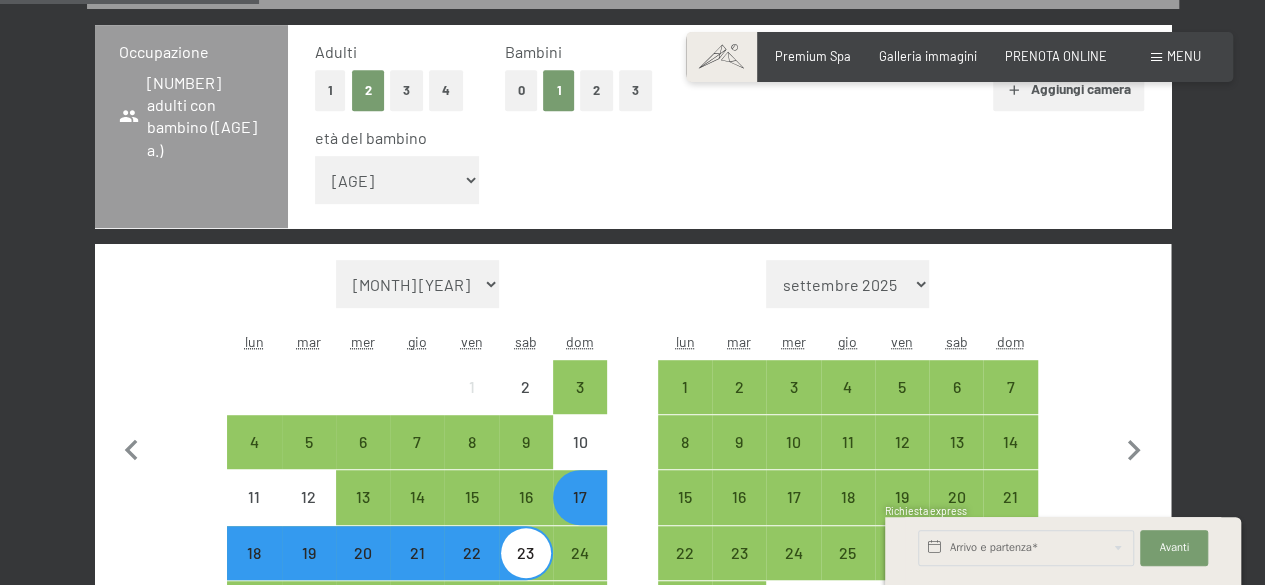 scroll, scrollTop: 666, scrollLeft: 0, axis: vertical 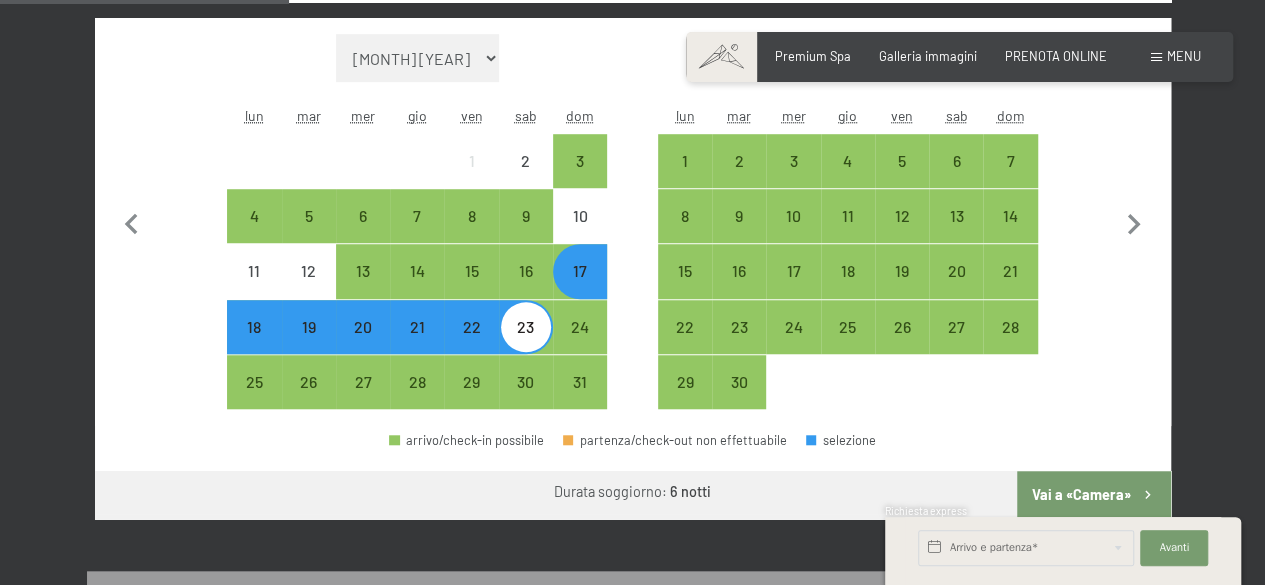click on "Vai a «Camera»" at bounding box center [1093, 495] 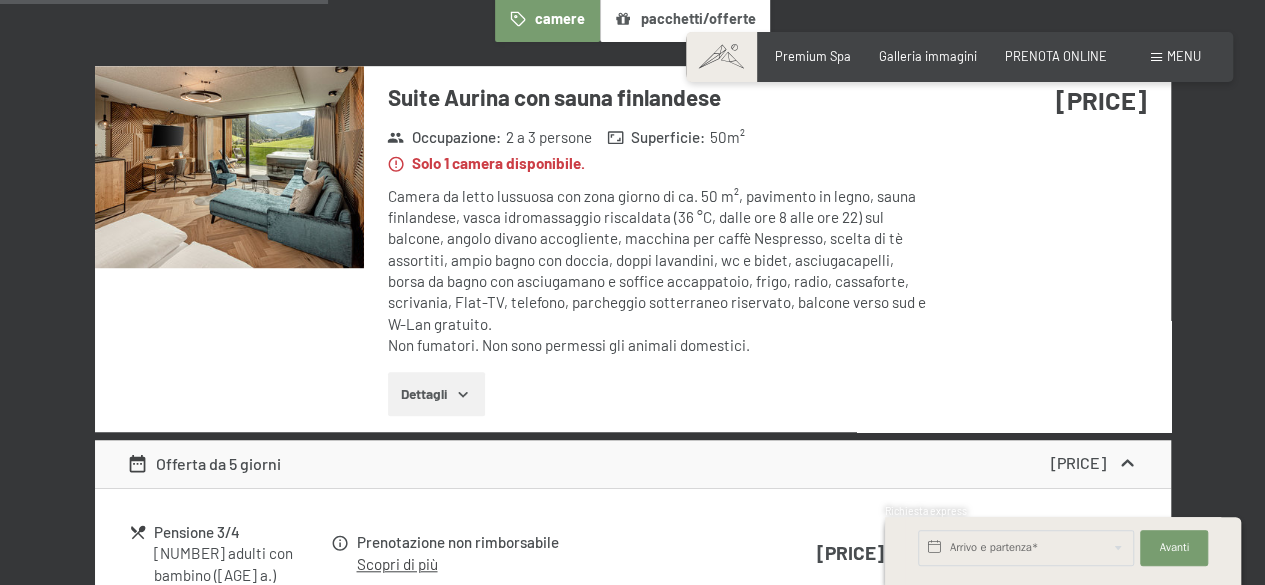 scroll, scrollTop: 556, scrollLeft: 0, axis: vertical 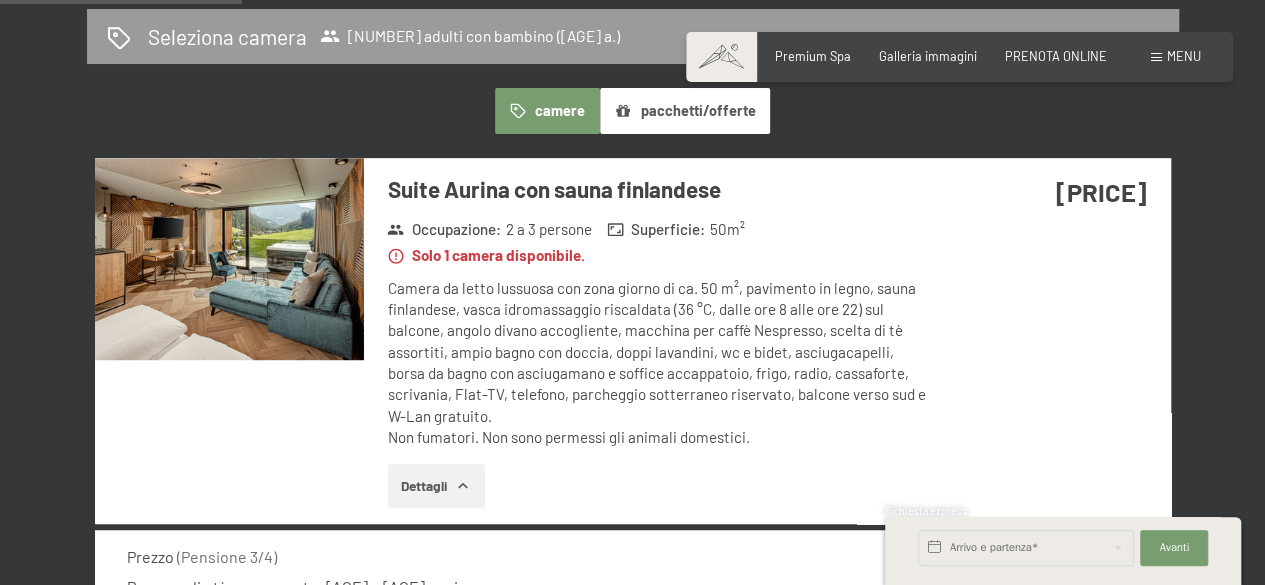 click at bounding box center [229, 259] 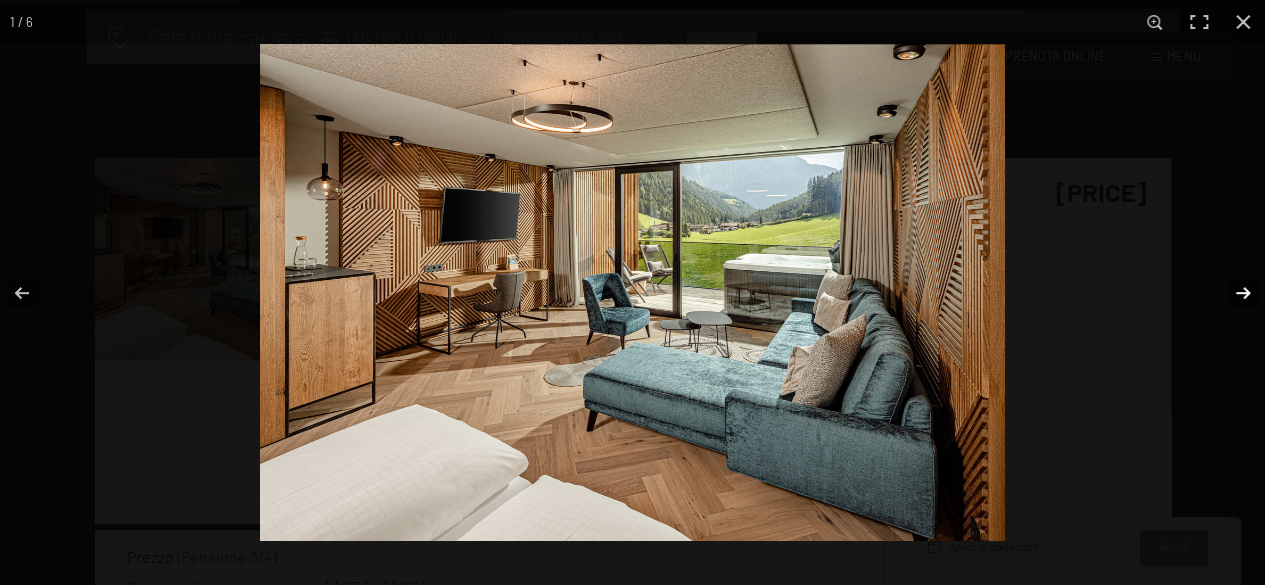click at bounding box center [1230, 293] 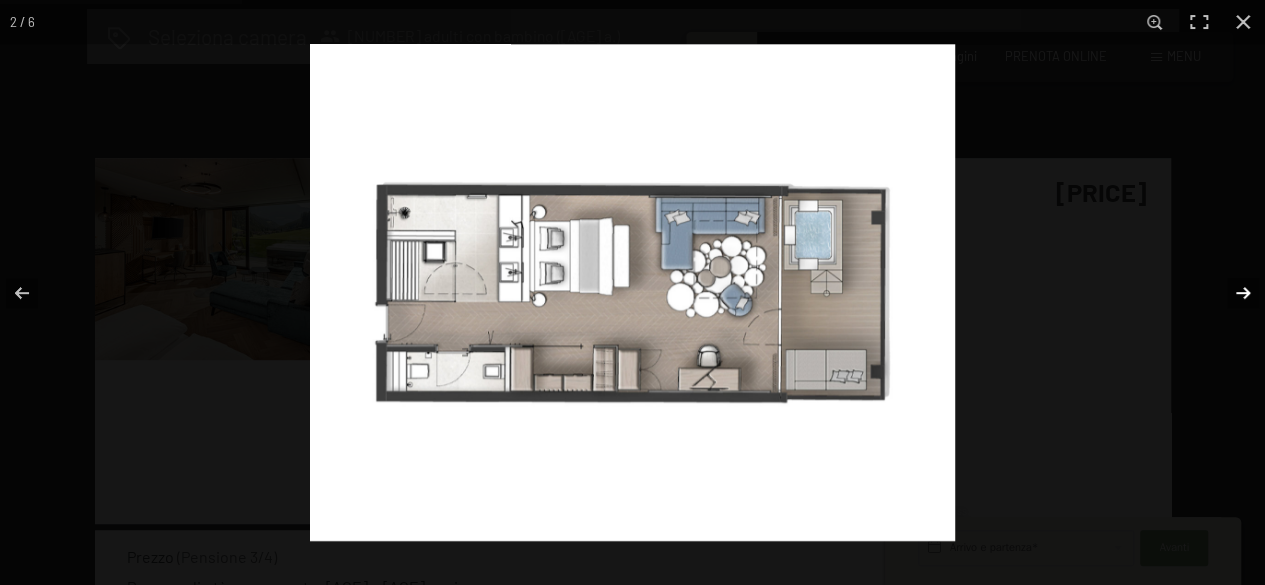 click at bounding box center (1230, 293) 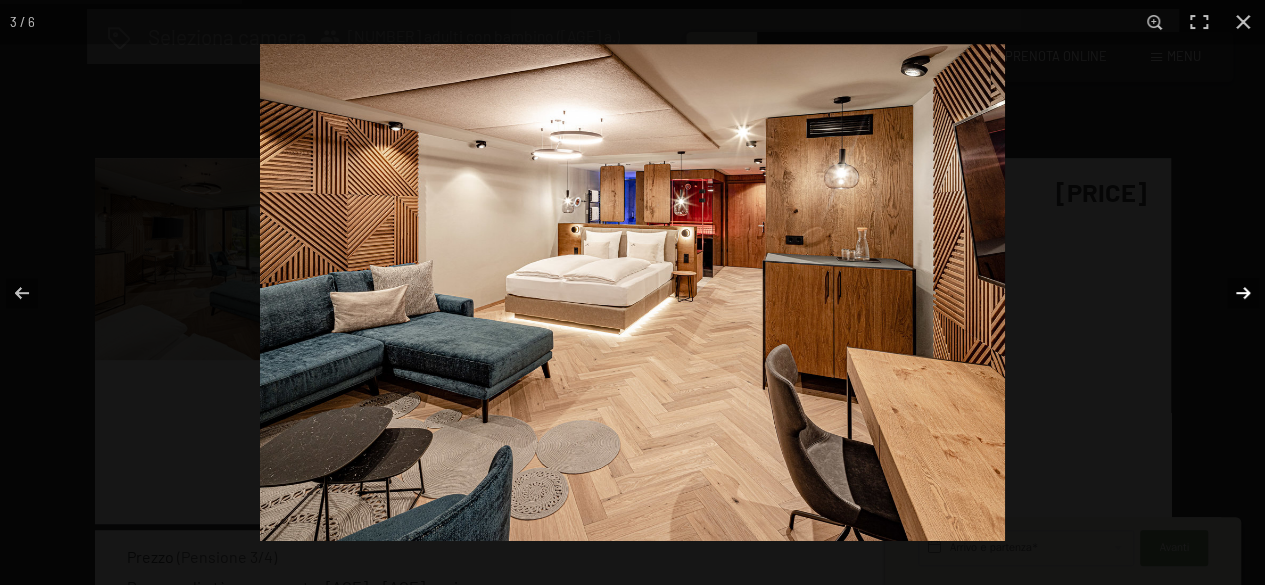click at bounding box center [1230, 293] 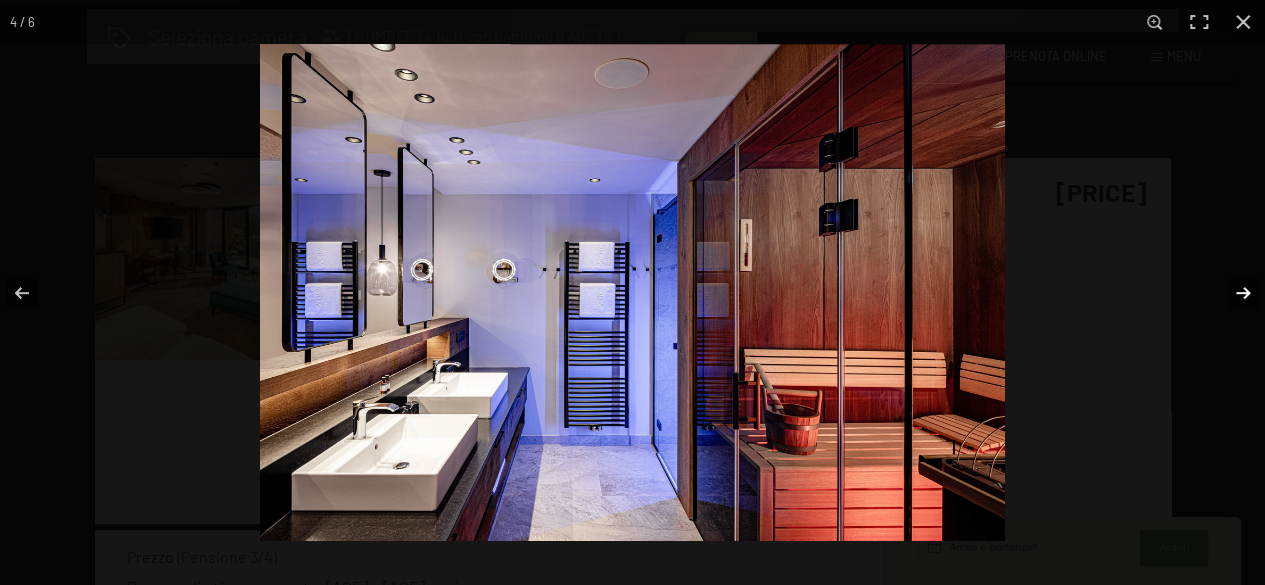 click at bounding box center (1230, 293) 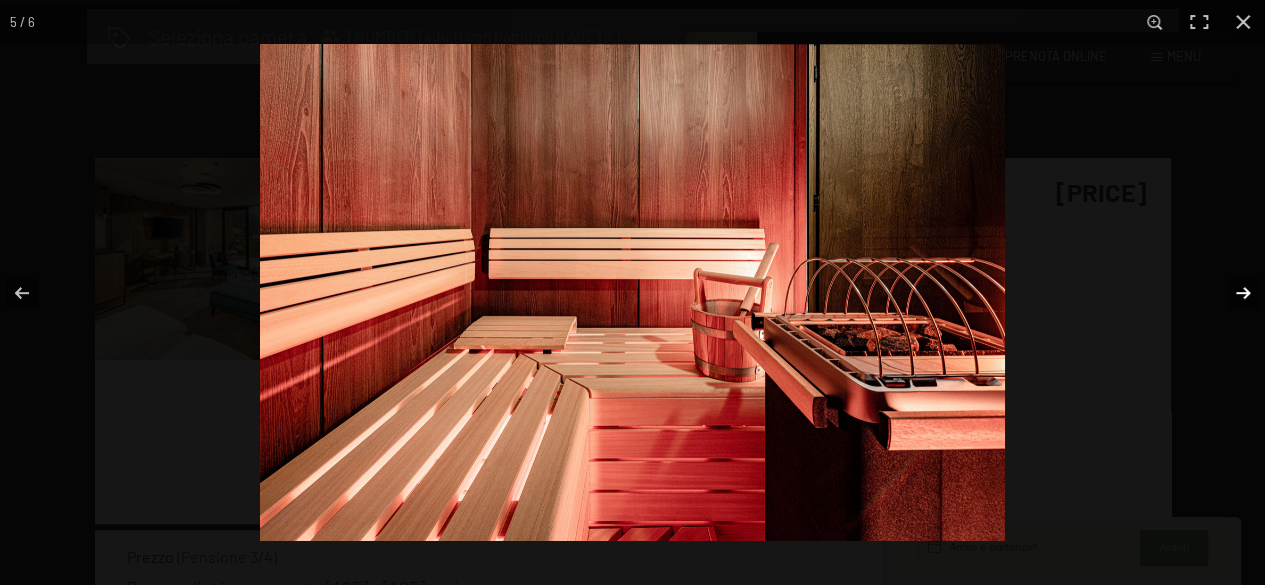 click at bounding box center [1230, 293] 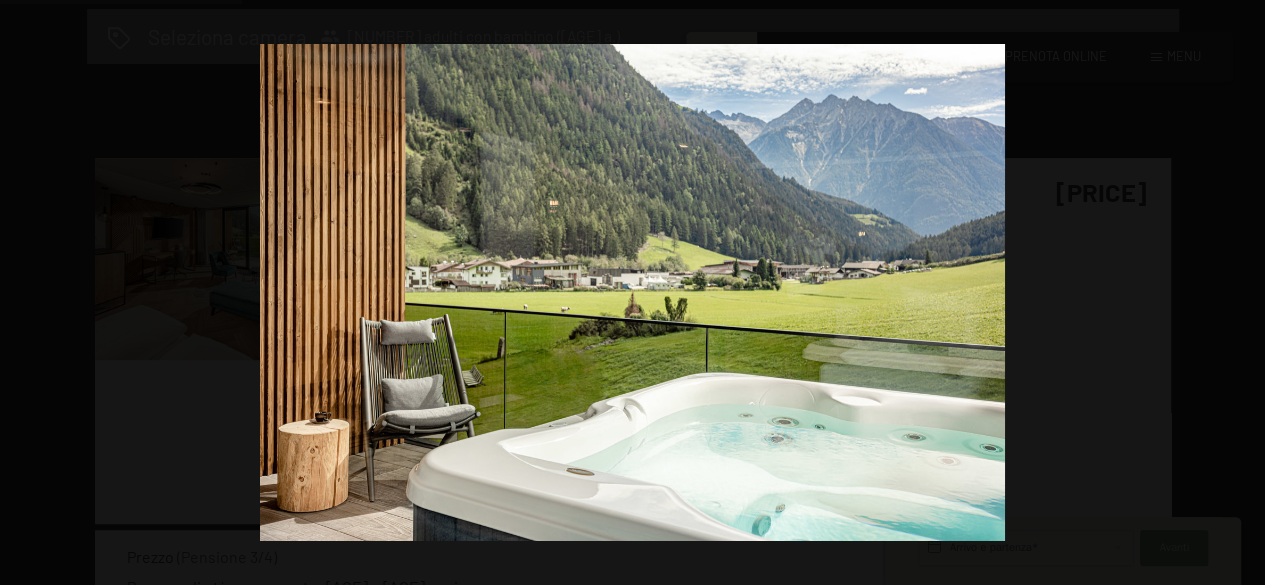 click at bounding box center (1230, 293) 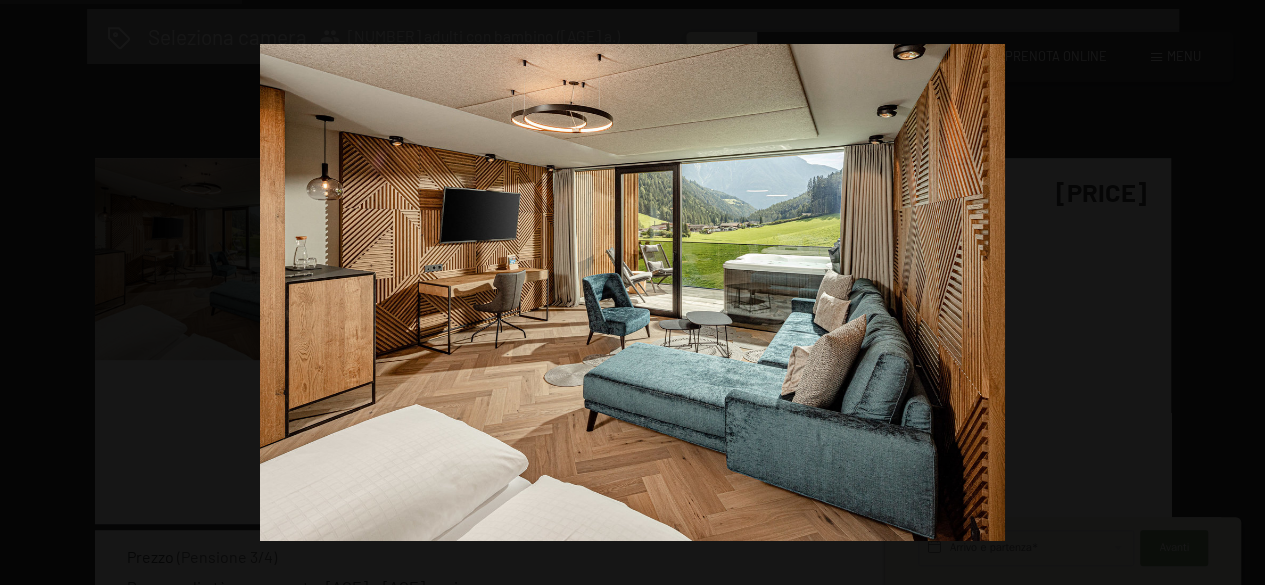 click at bounding box center (1230, 293) 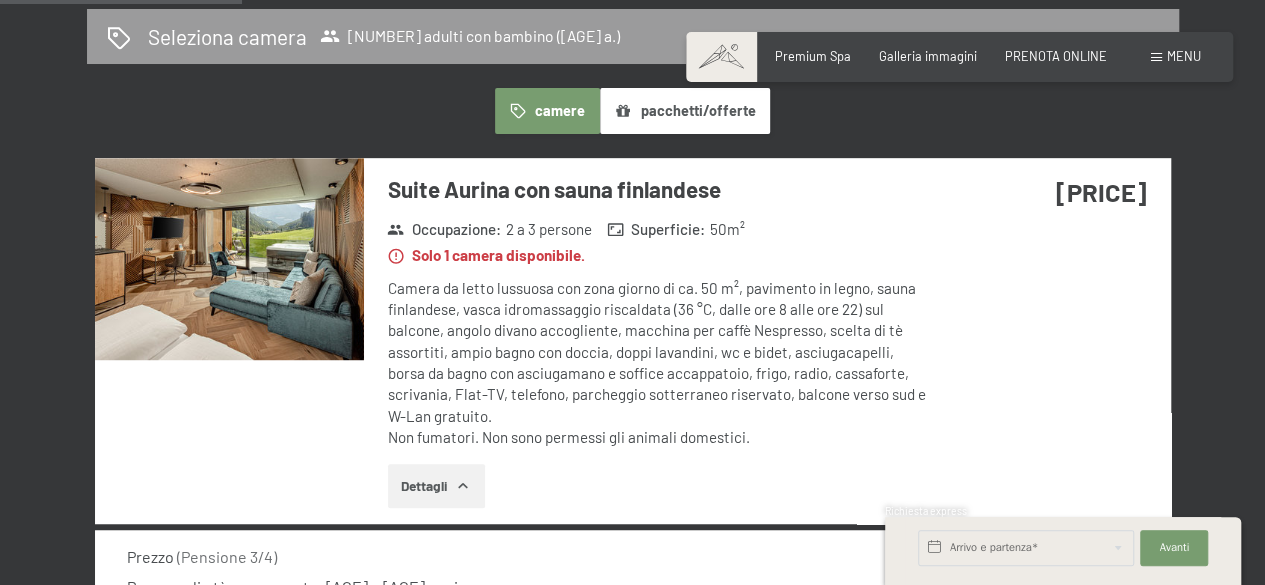 click at bounding box center (0, 0) 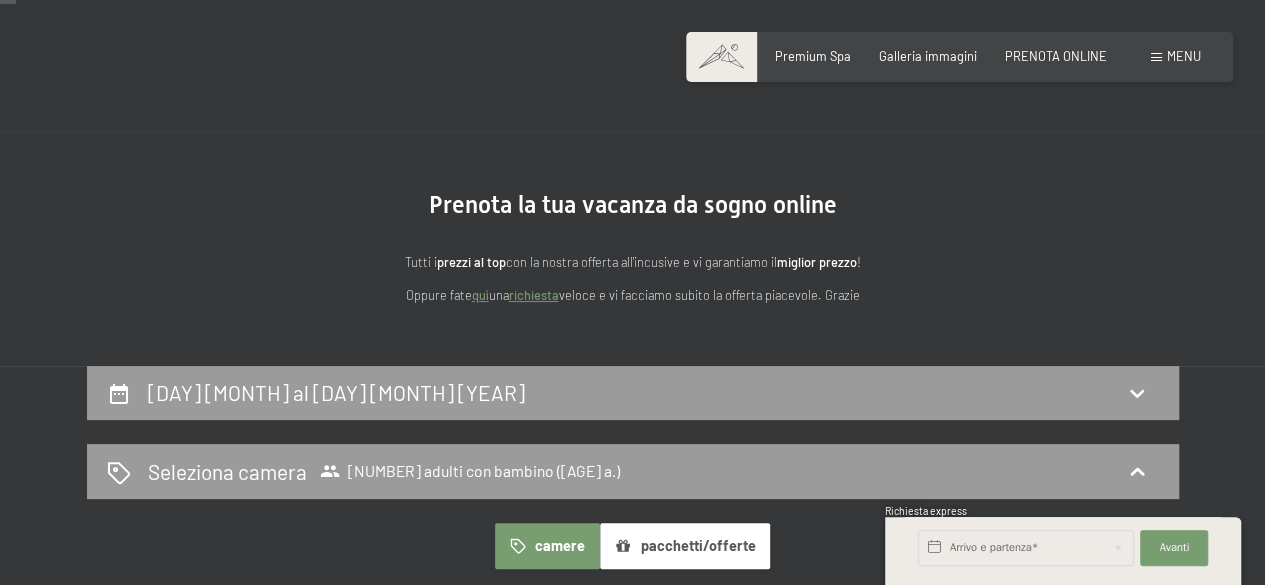 scroll, scrollTop: 31, scrollLeft: 0, axis: vertical 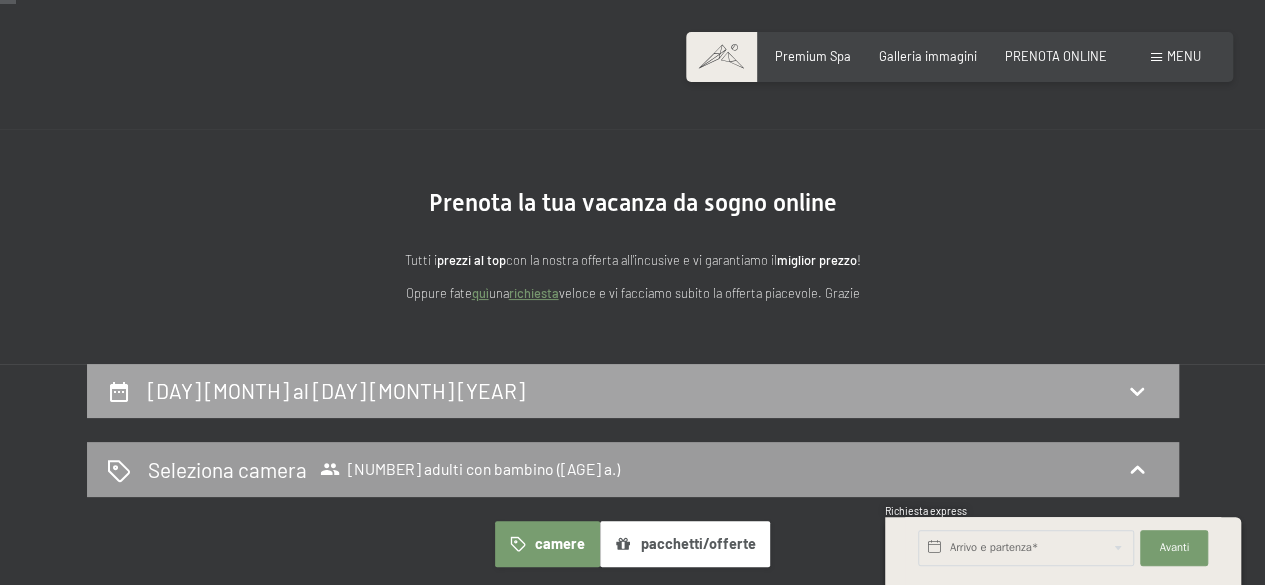 click 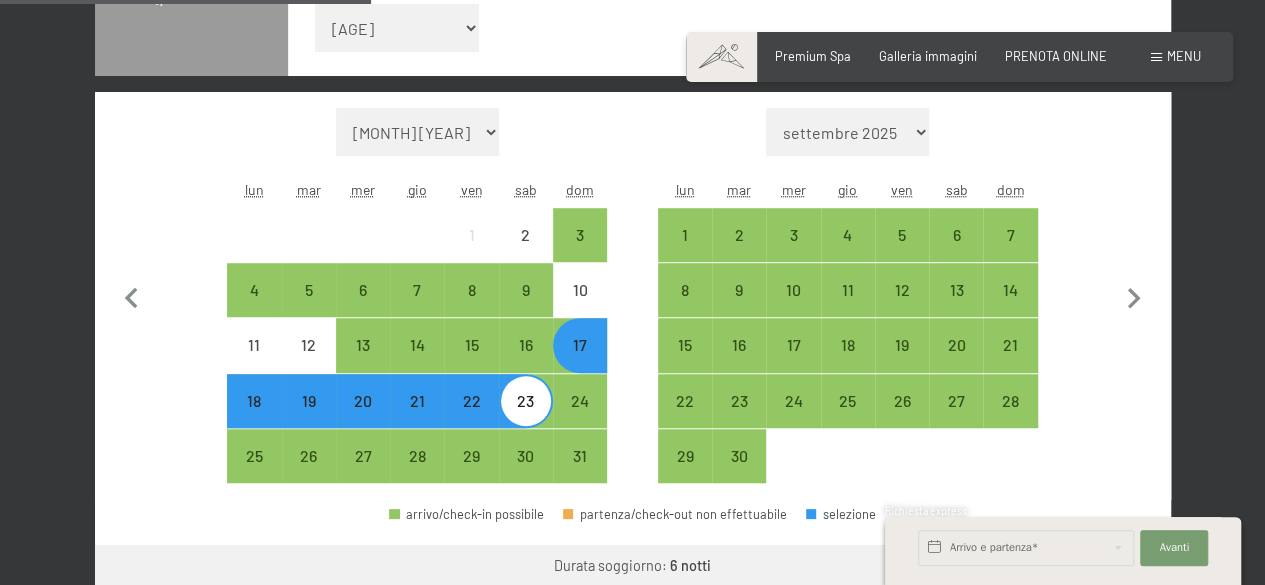 scroll, scrollTop: 597, scrollLeft: 0, axis: vertical 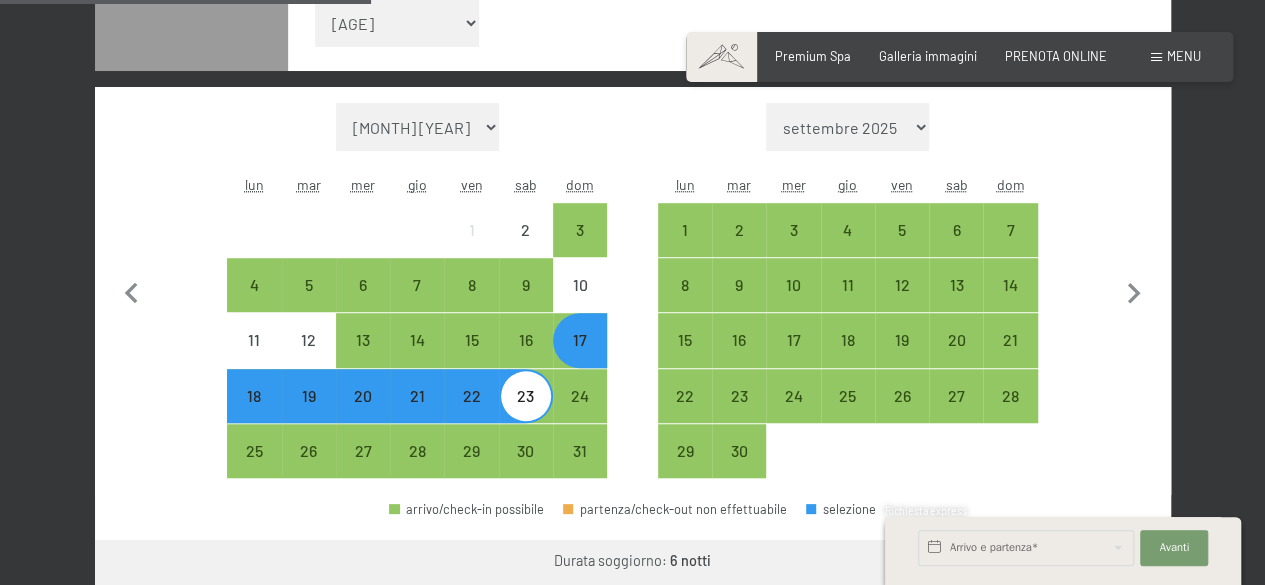 click on "17" at bounding box center [580, 357] 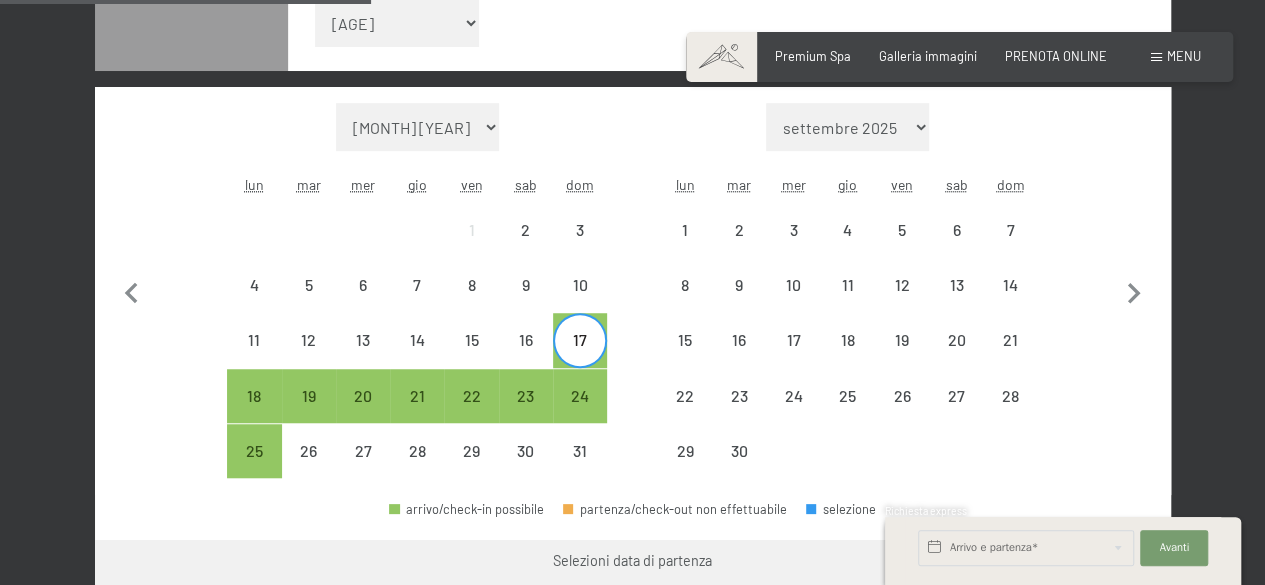 click on "Consenso marketing*" at bounding box center (506, 350) 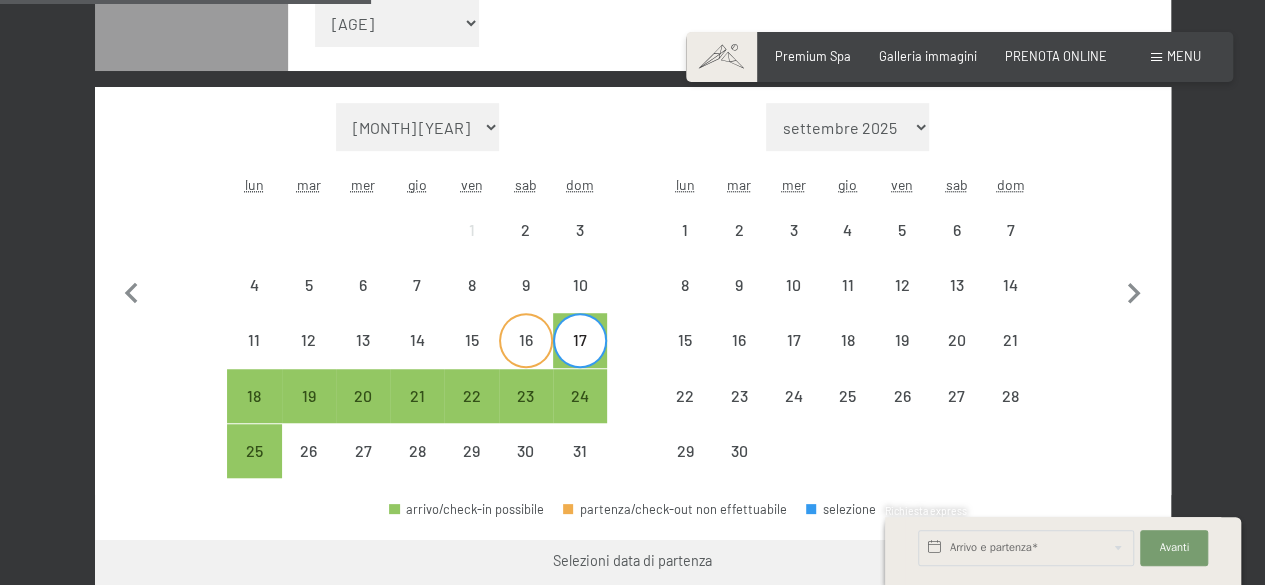 click on "16" at bounding box center [526, 357] 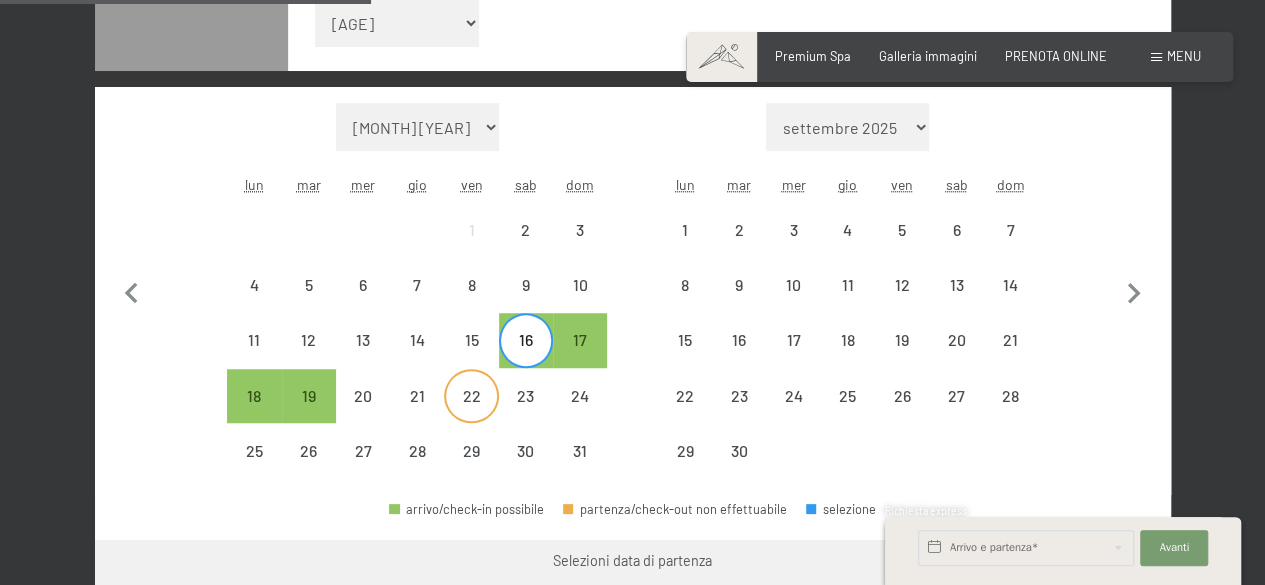 click on "22" at bounding box center (471, 413) 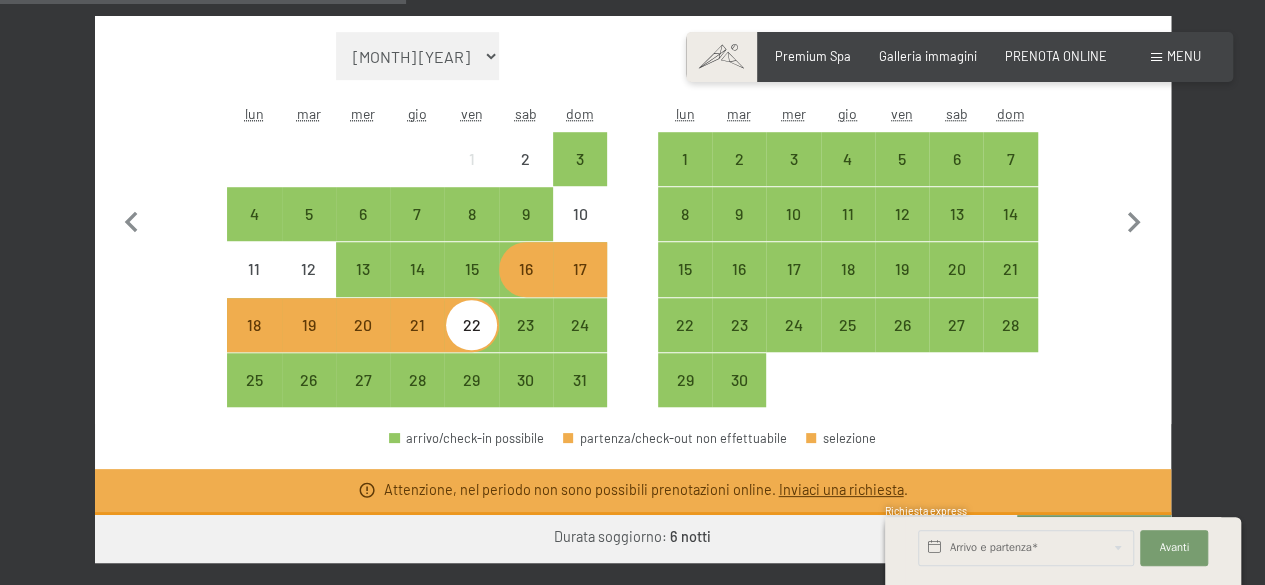 scroll, scrollTop: 669, scrollLeft: 0, axis: vertical 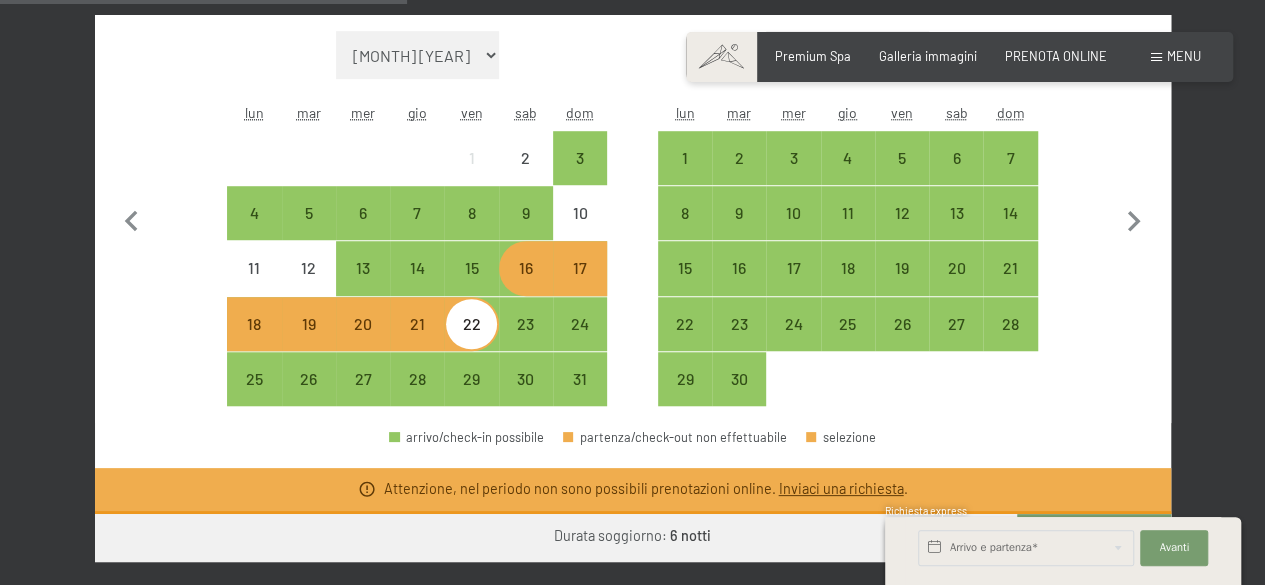 click on "16" at bounding box center [526, 285] 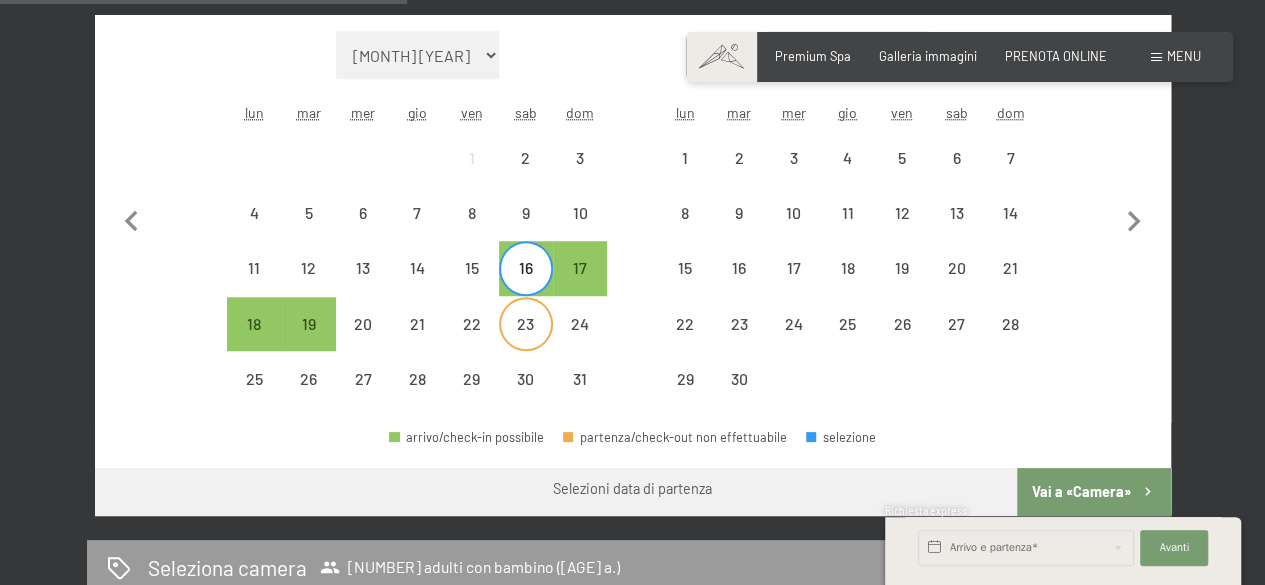 click on "23" at bounding box center [526, 341] 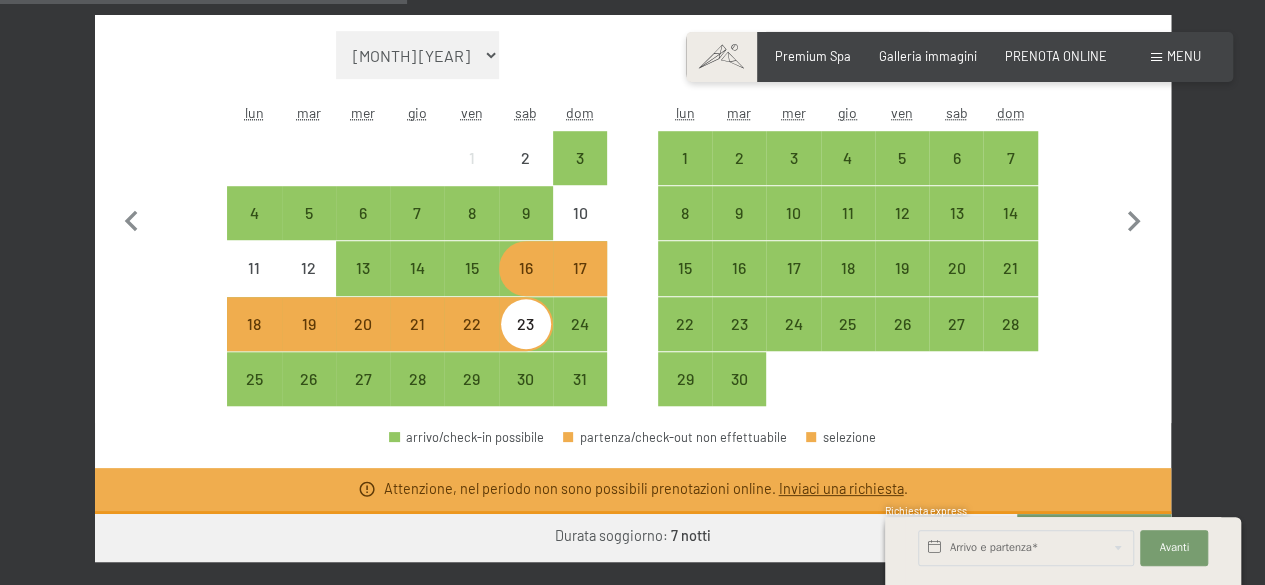 click on "17" at bounding box center [580, 285] 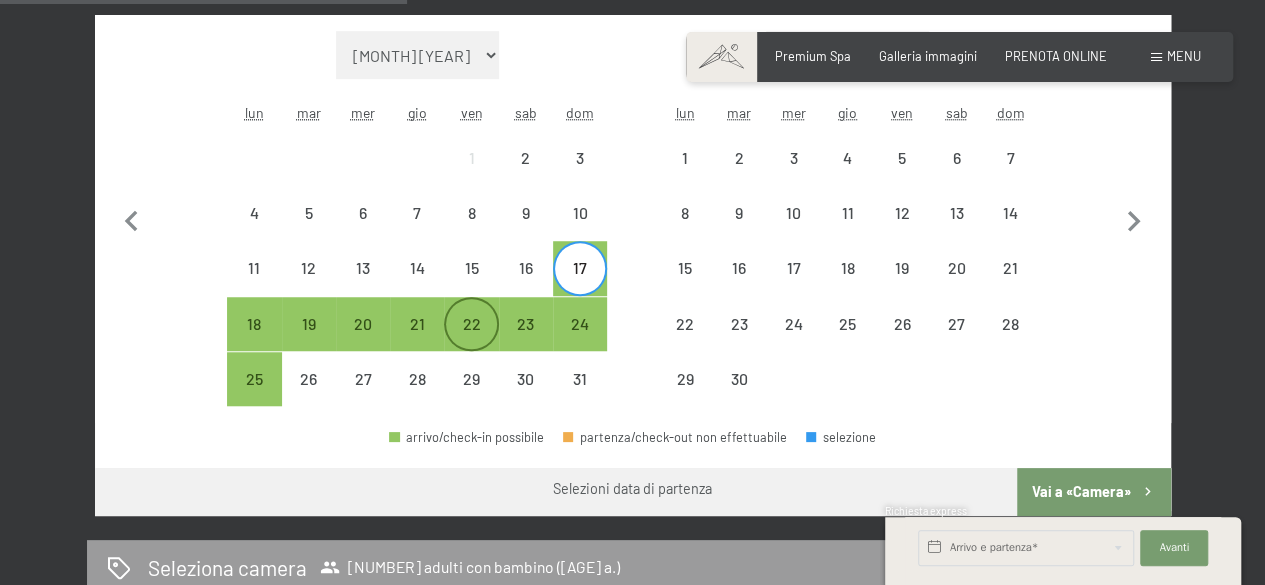 click on "22" at bounding box center [471, 341] 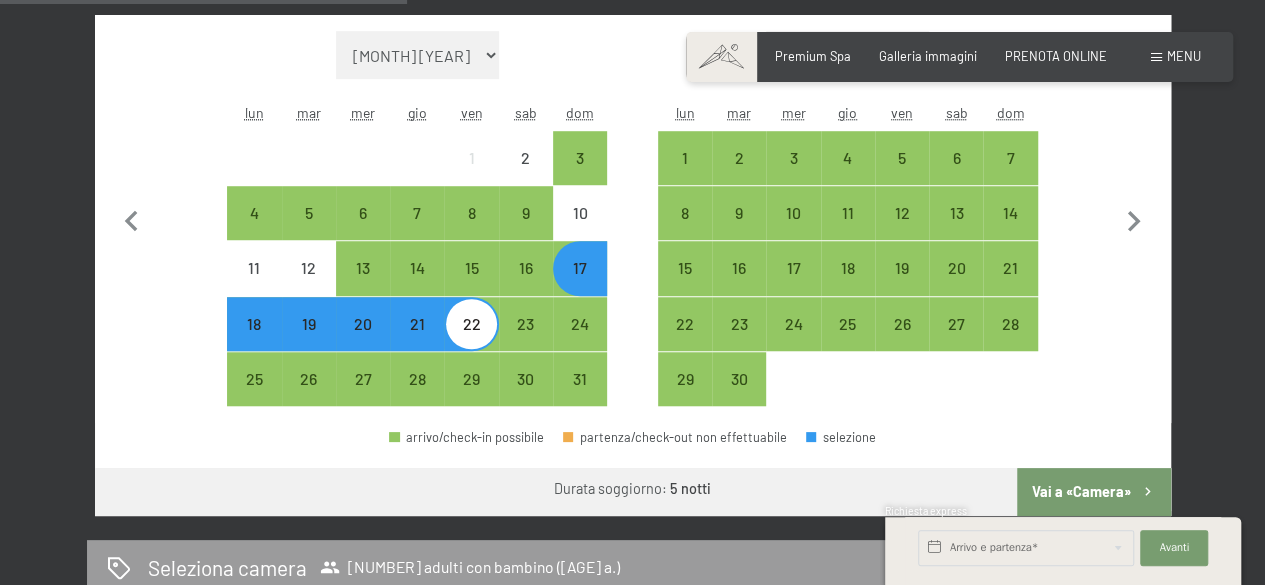 scroll, scrollTop: 661, scrollLeft: 0, axis: vertical 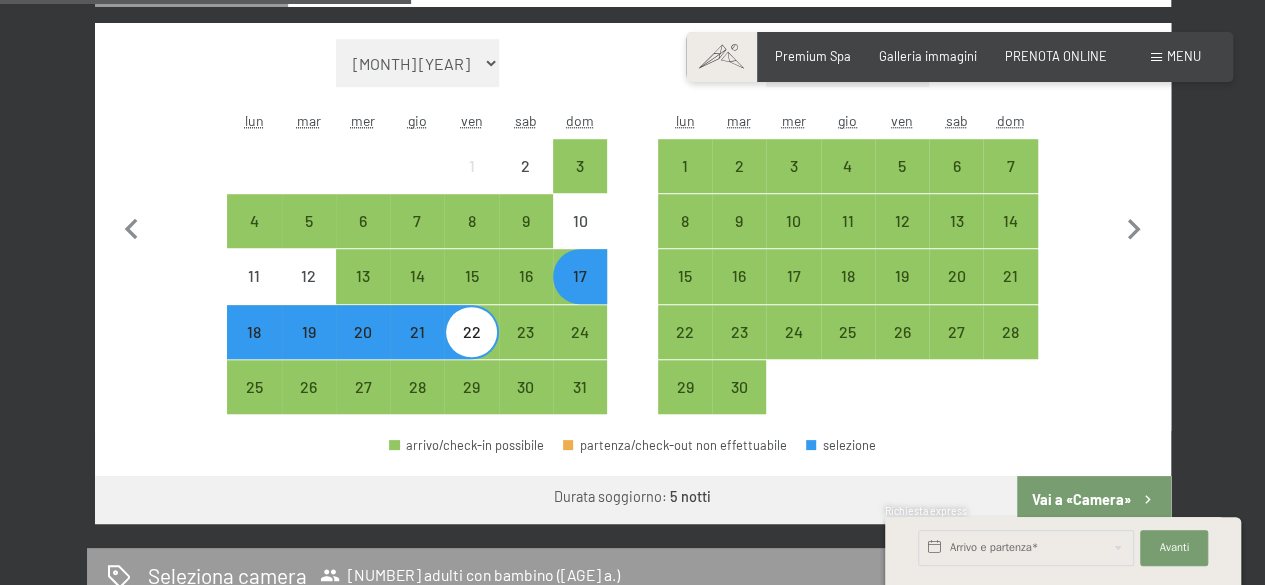 click on "Vai a «Camera»" at bounding box center (1093, 500) 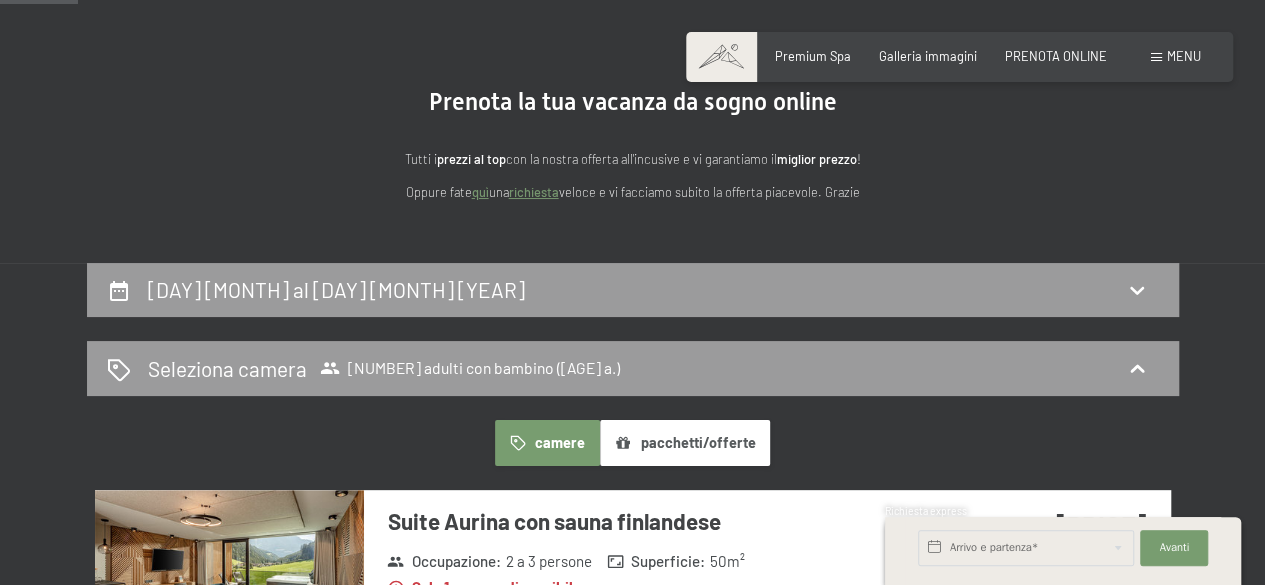 scroll, scrollTop: 0, scrollLeft: 0, axis: both 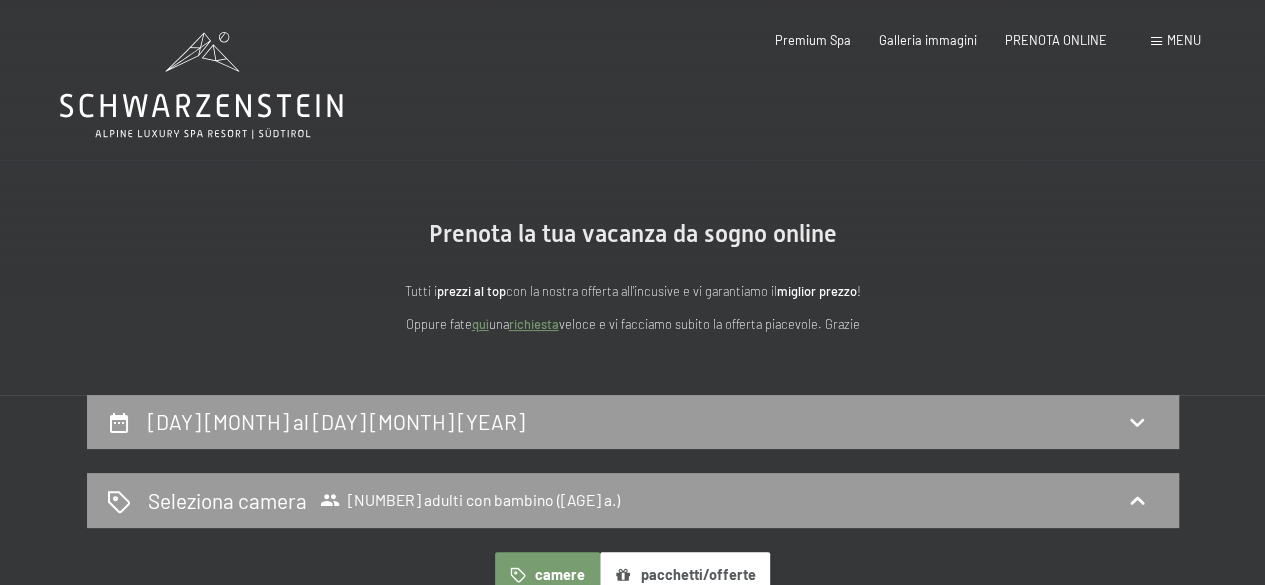 click 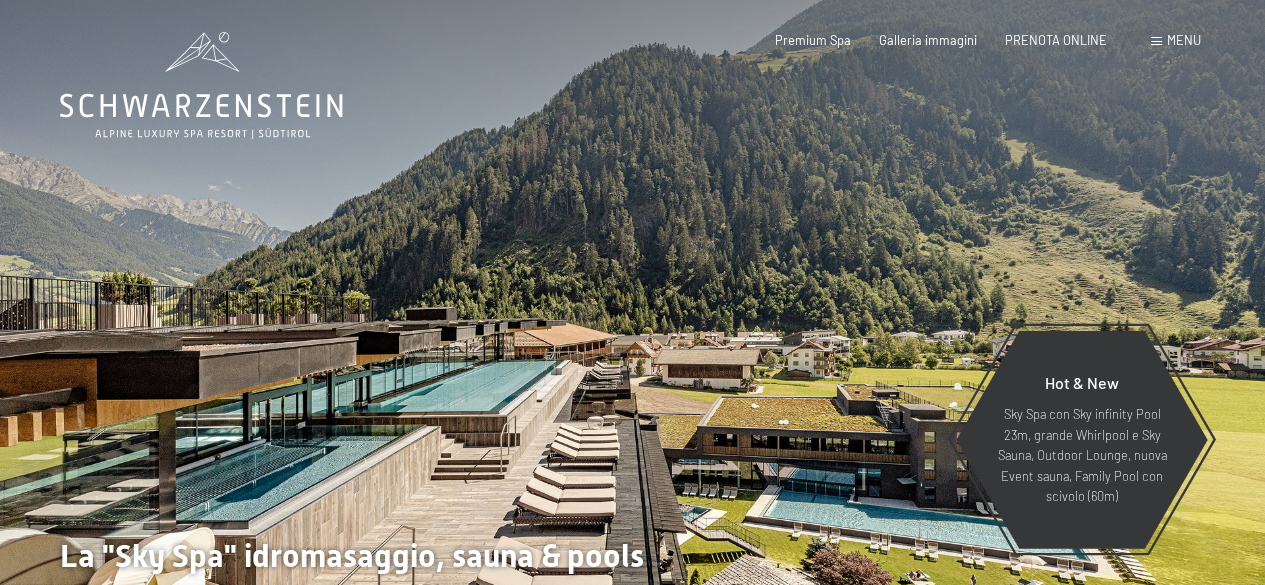 scroll, scrollTop: 0, scrollLeft: 0, axis: both 